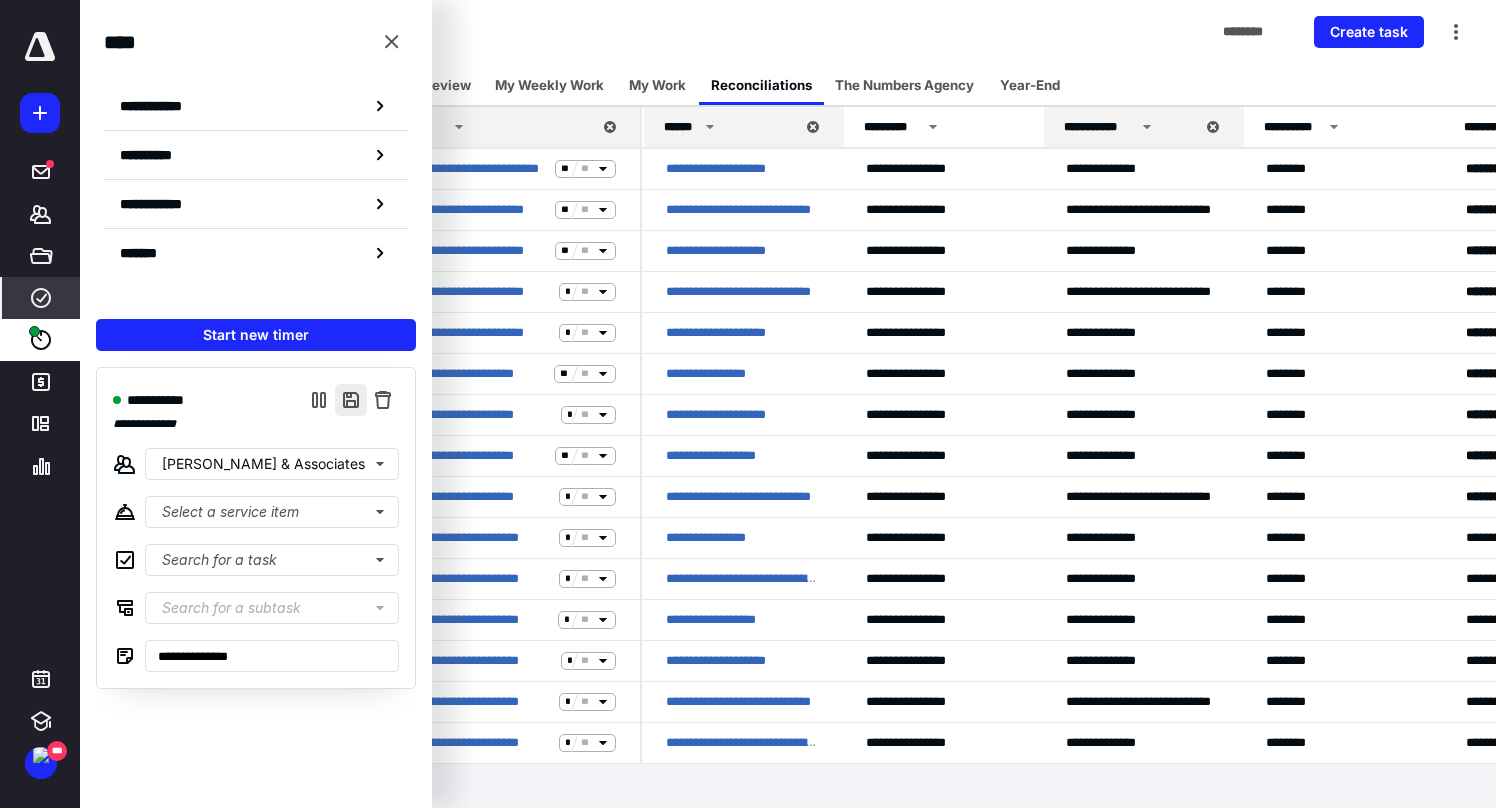 scroll, scrollTop: 0, scrollLeft: 0, axis: both 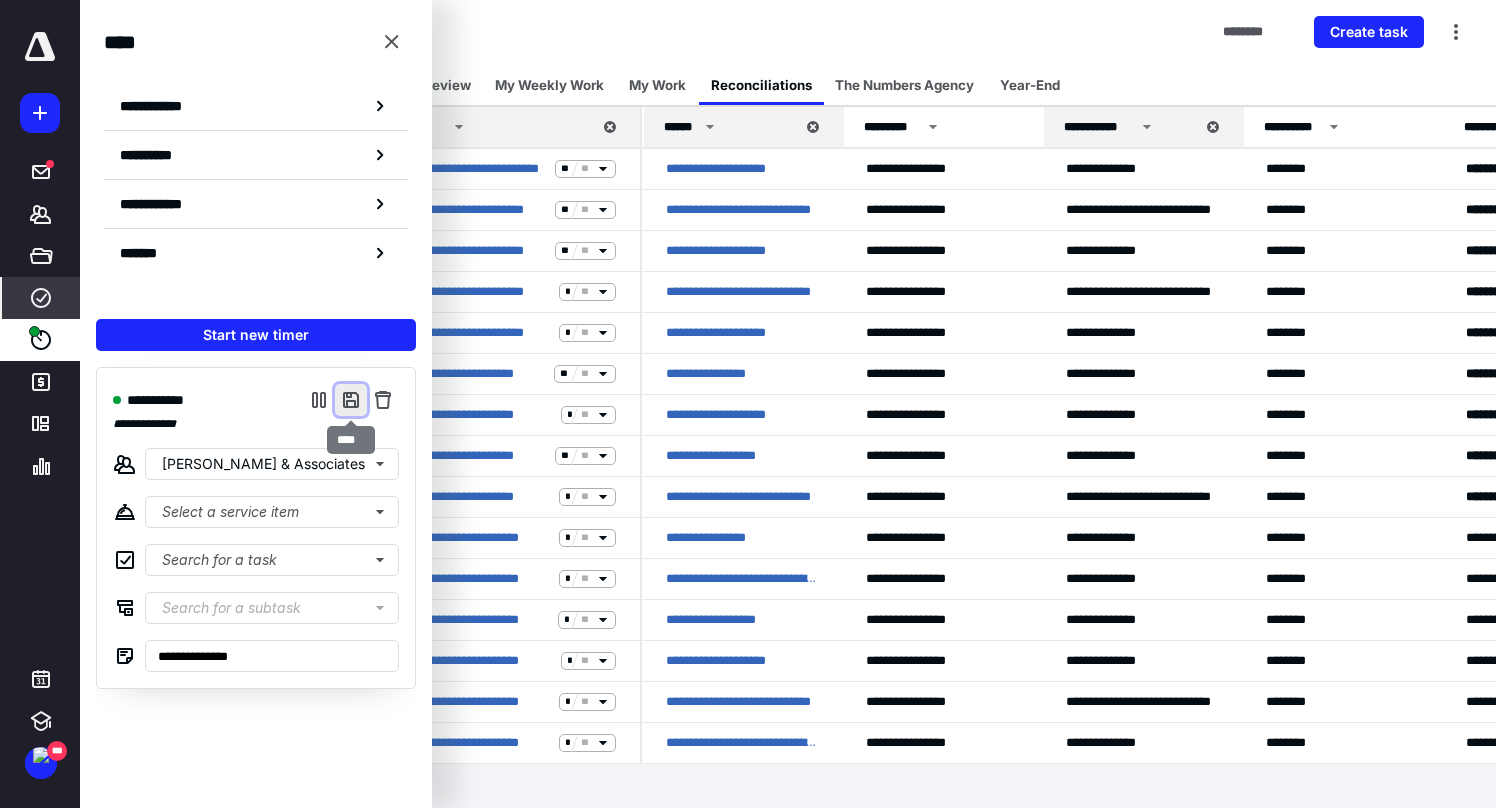 click at bounding box center [351, 400] 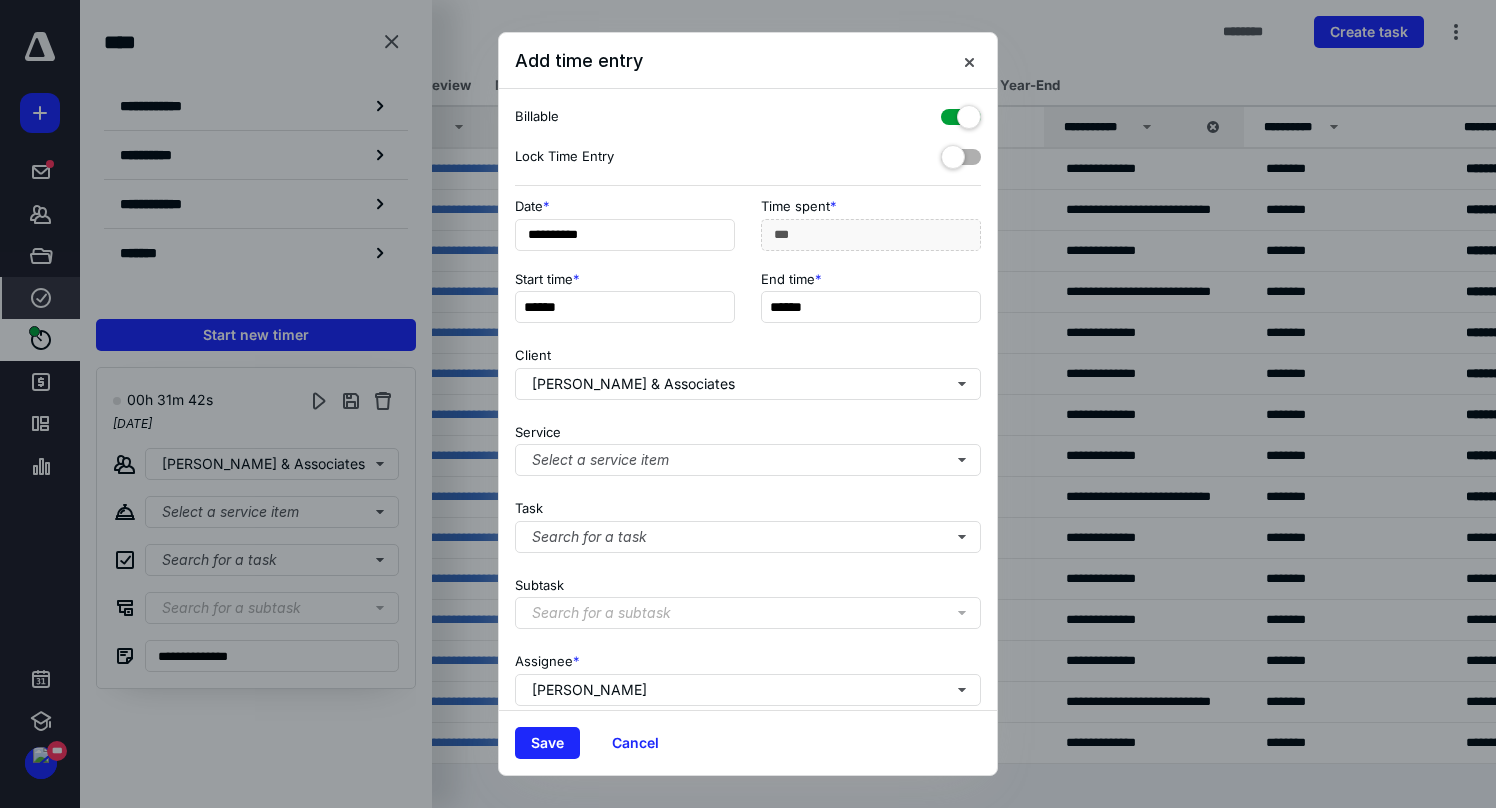 click at bounding box center [961, 113] 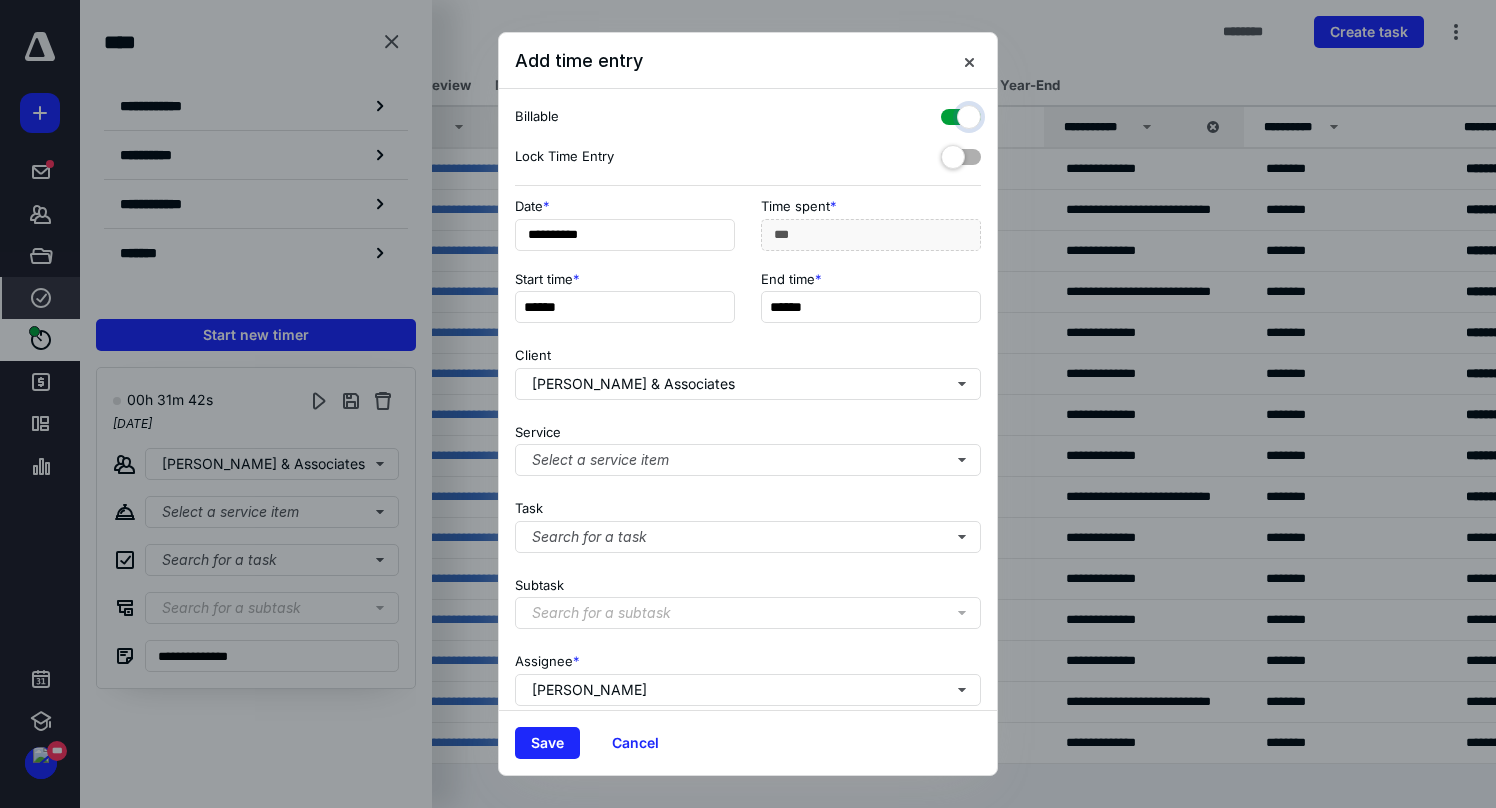 click at bounding box center [951, 114] 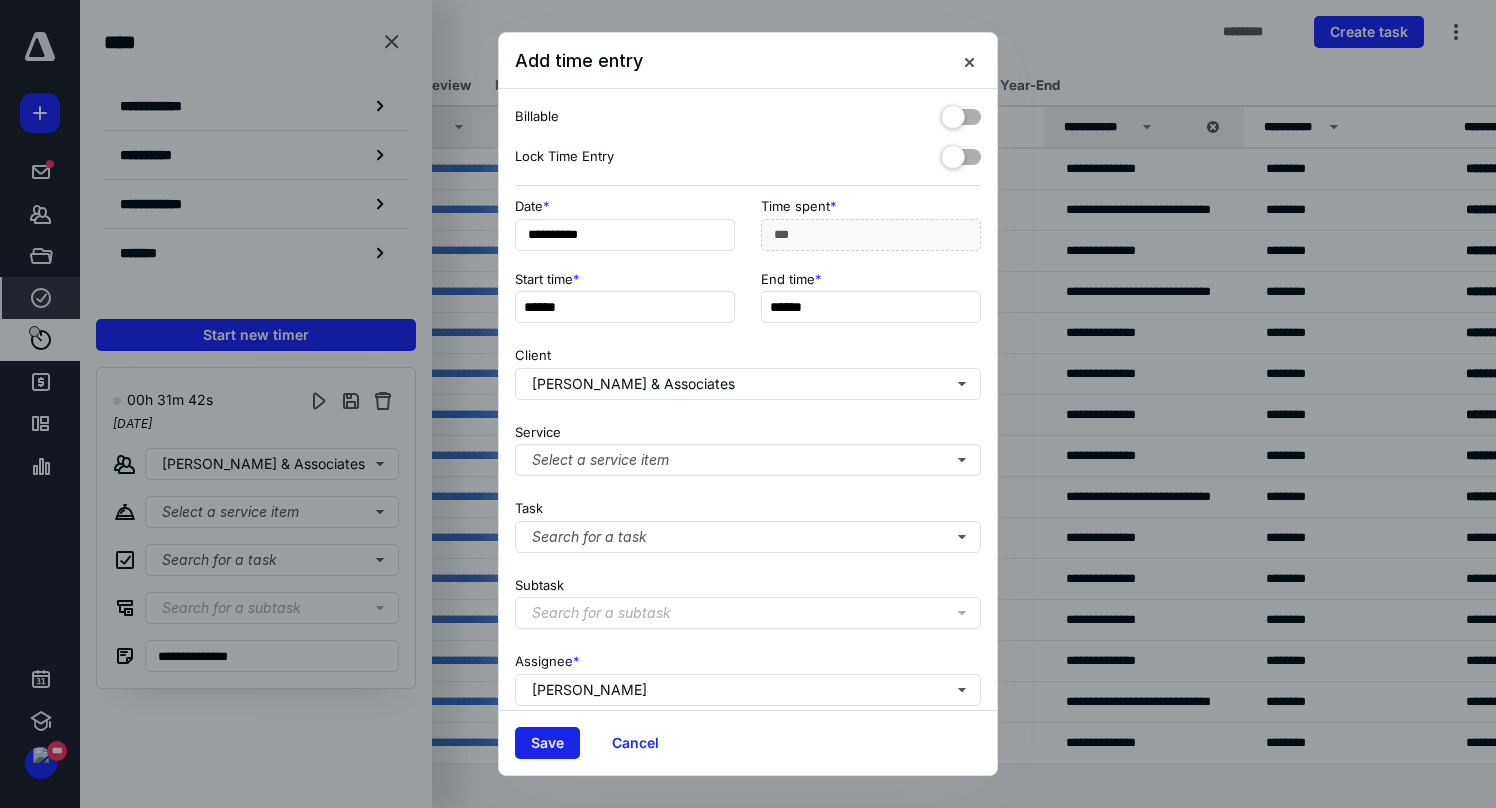 click on "Save" at bounding box center (547, 743) 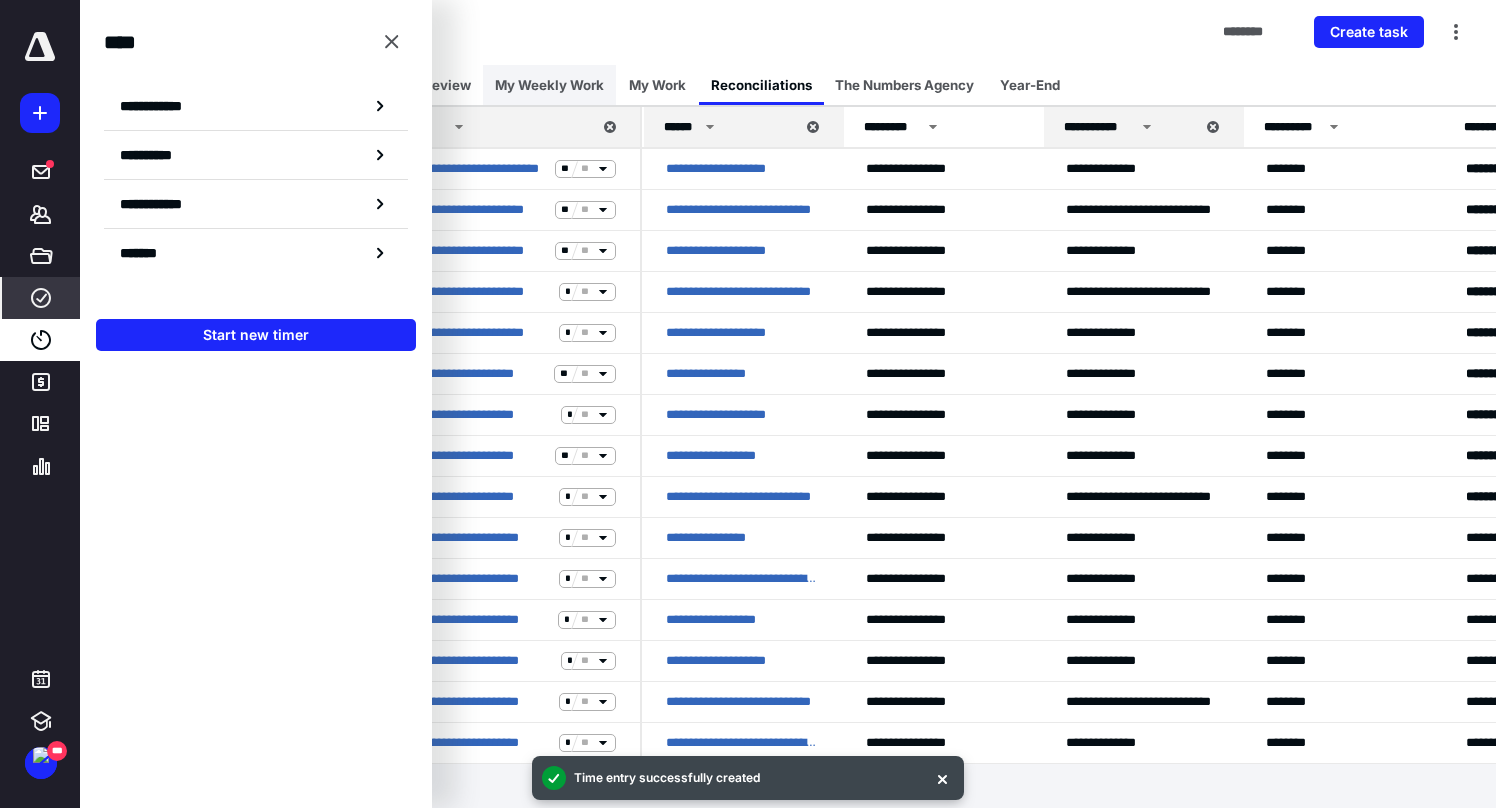 click on "My Weekly Work" at bounding box center (549, 85) 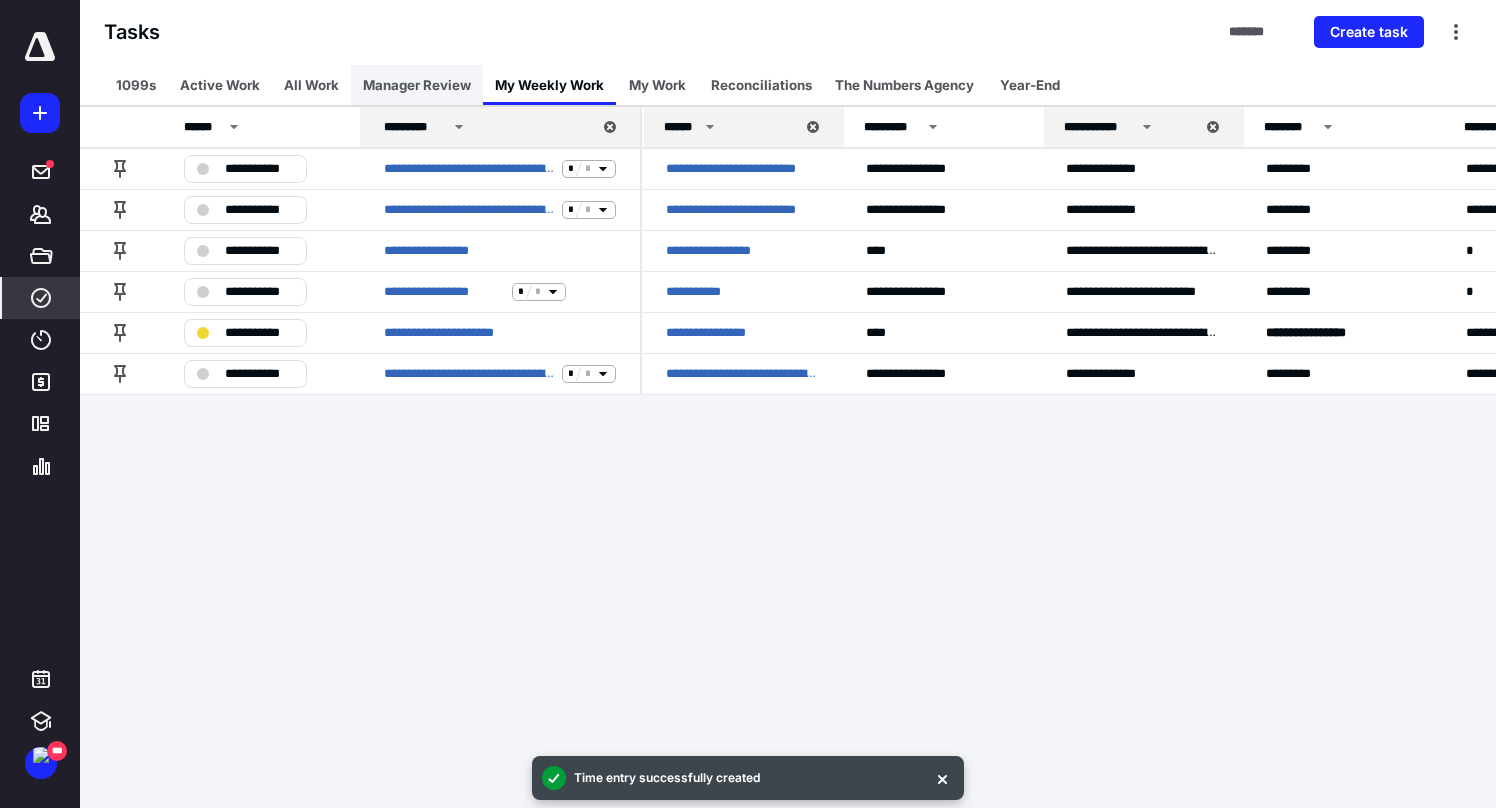 click on "Manager Review" at bounding box center (417, 85) 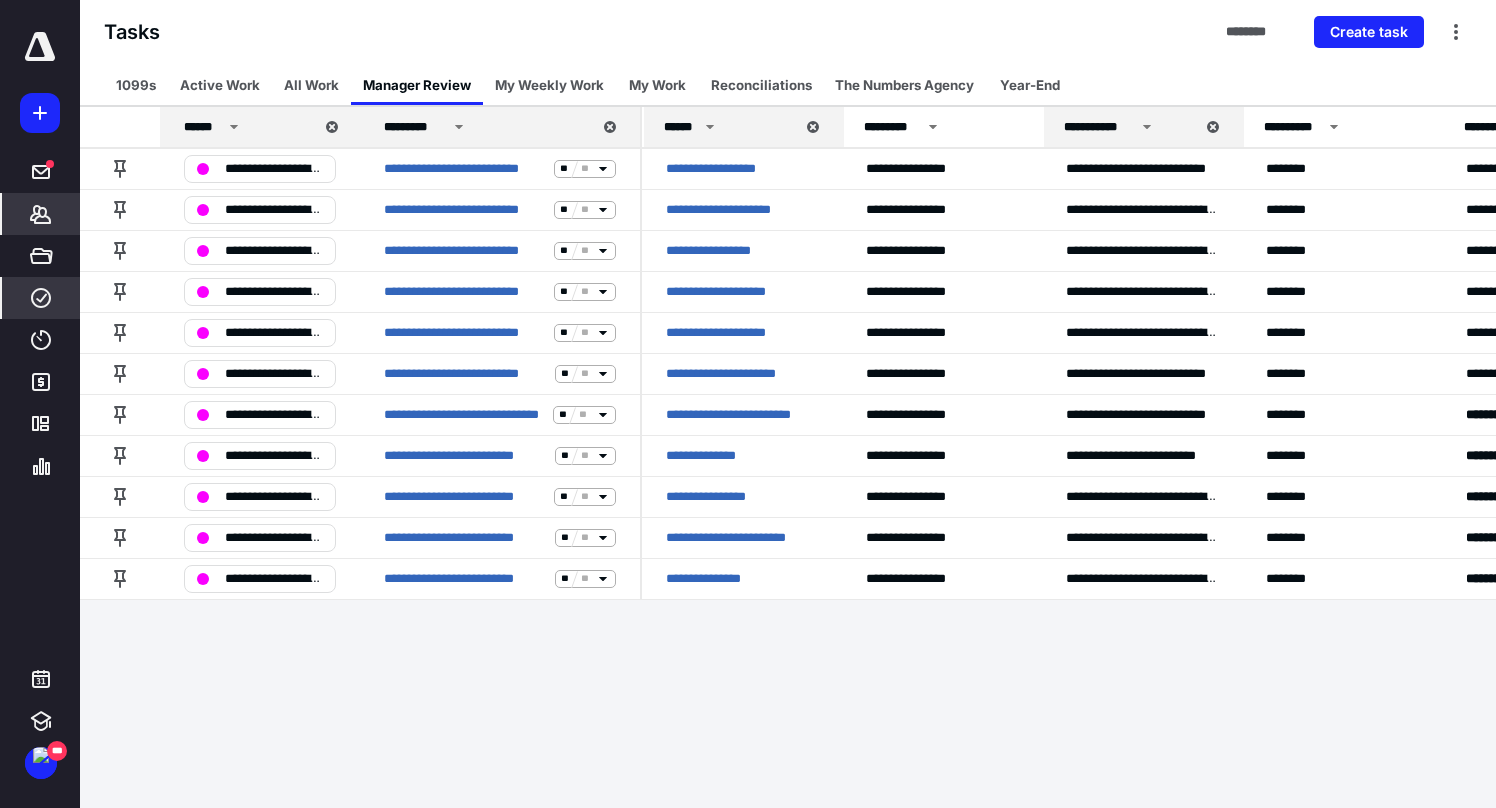 click on "*******" at bounding box center (41, 214) 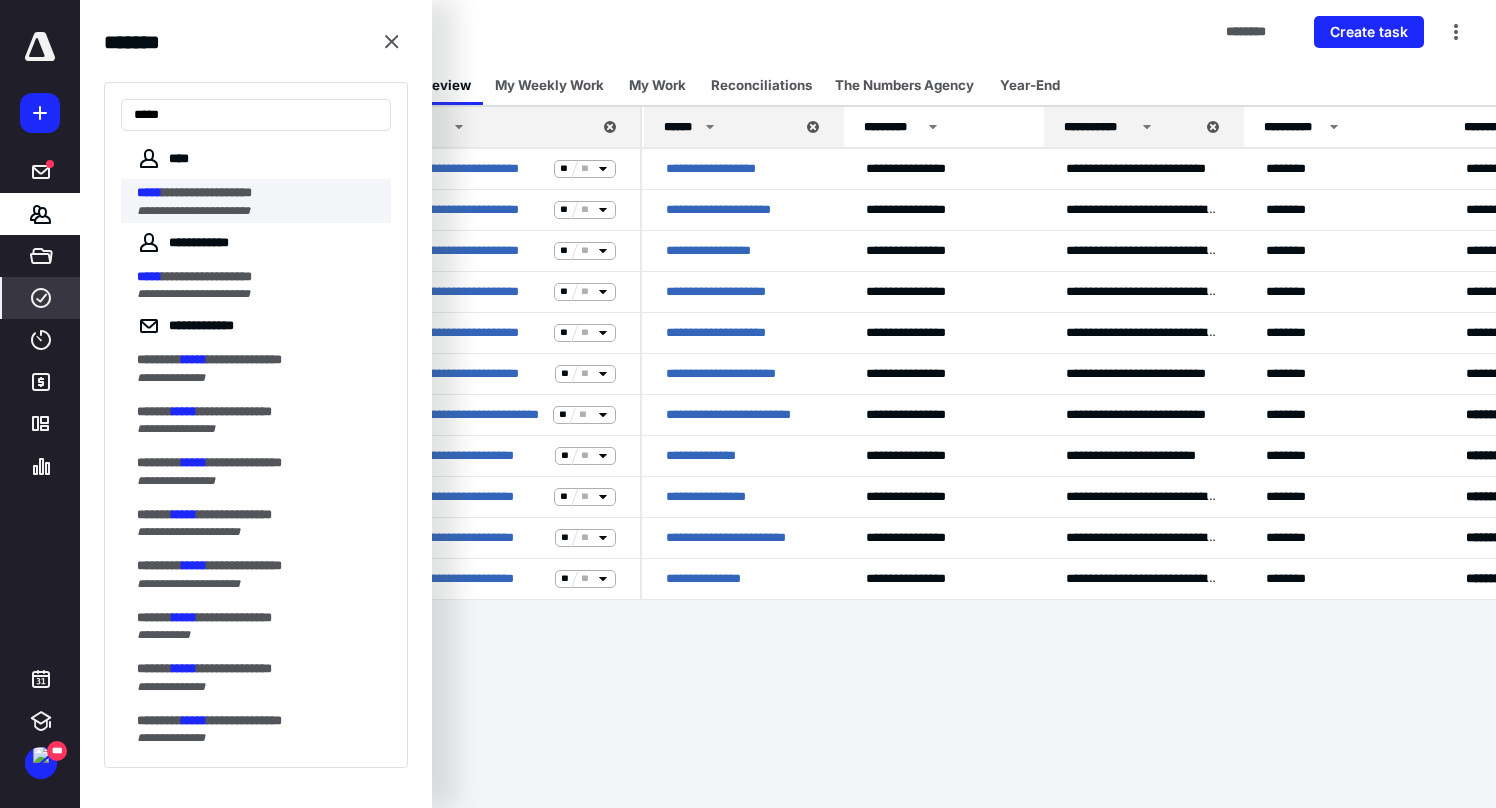 type on "*****" 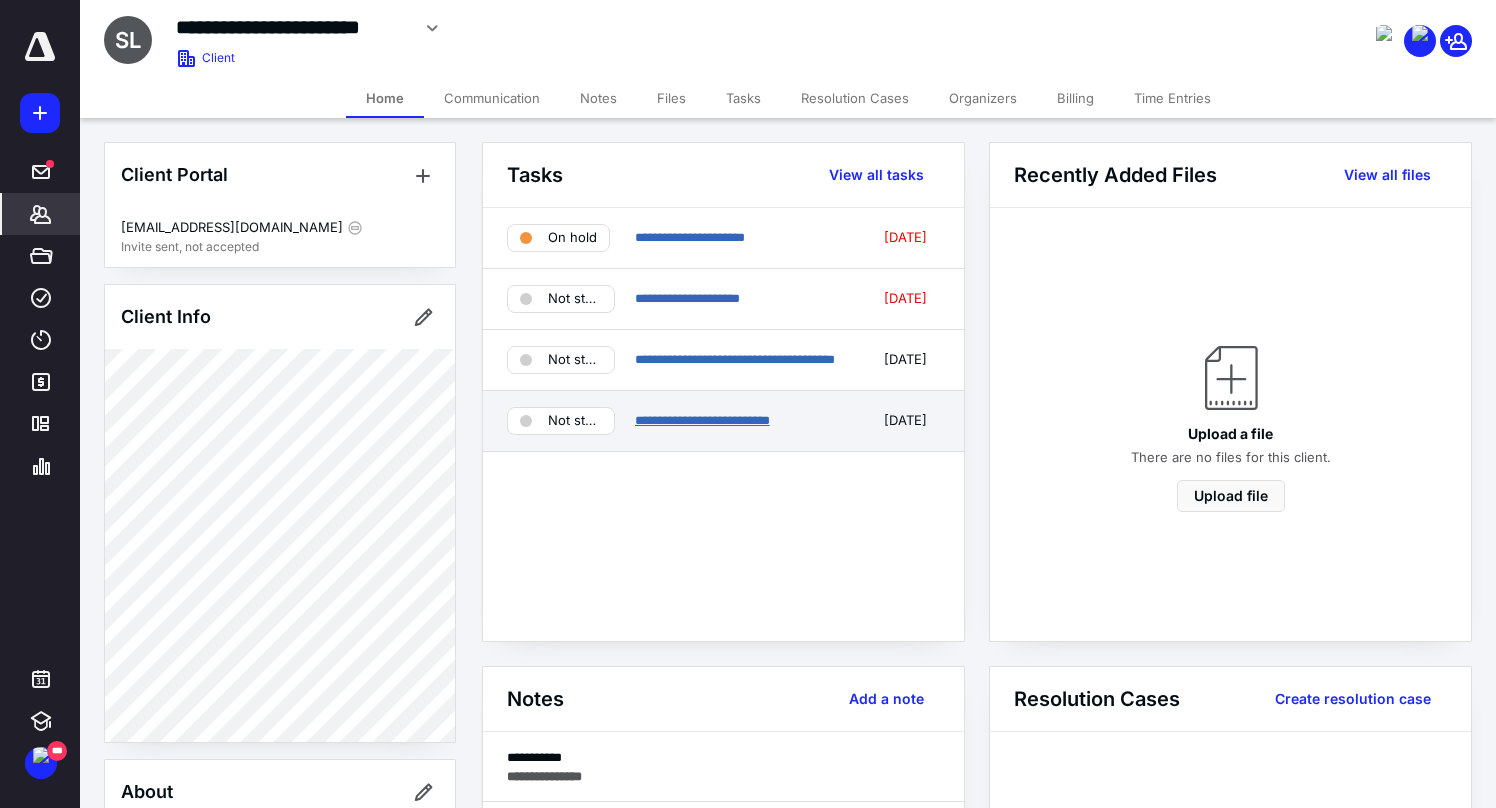 click on "**********" at bounding box center [702, 420] 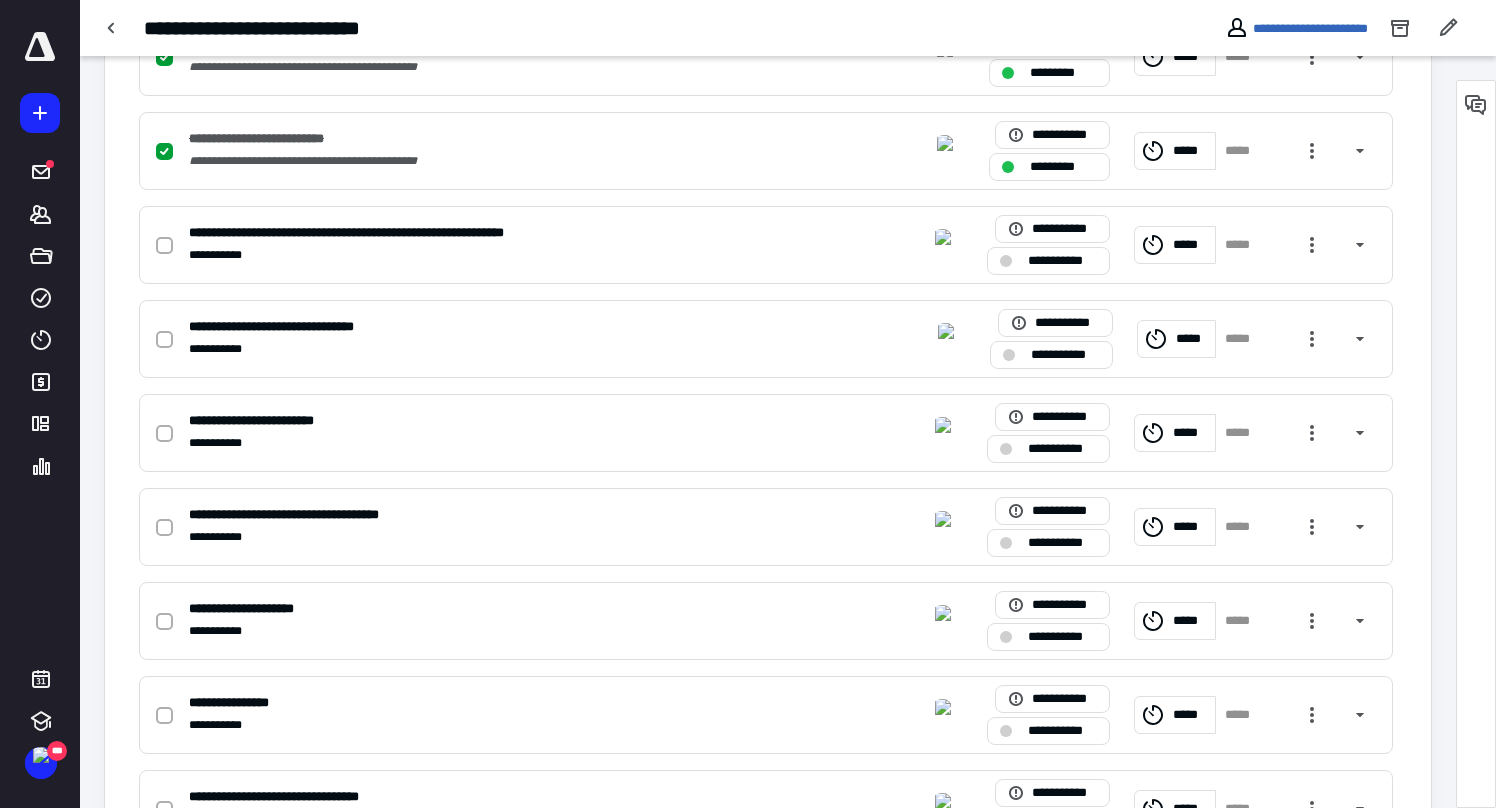 scroll, scrollTop: 1307, scrollLeft: 0, axis: vertical 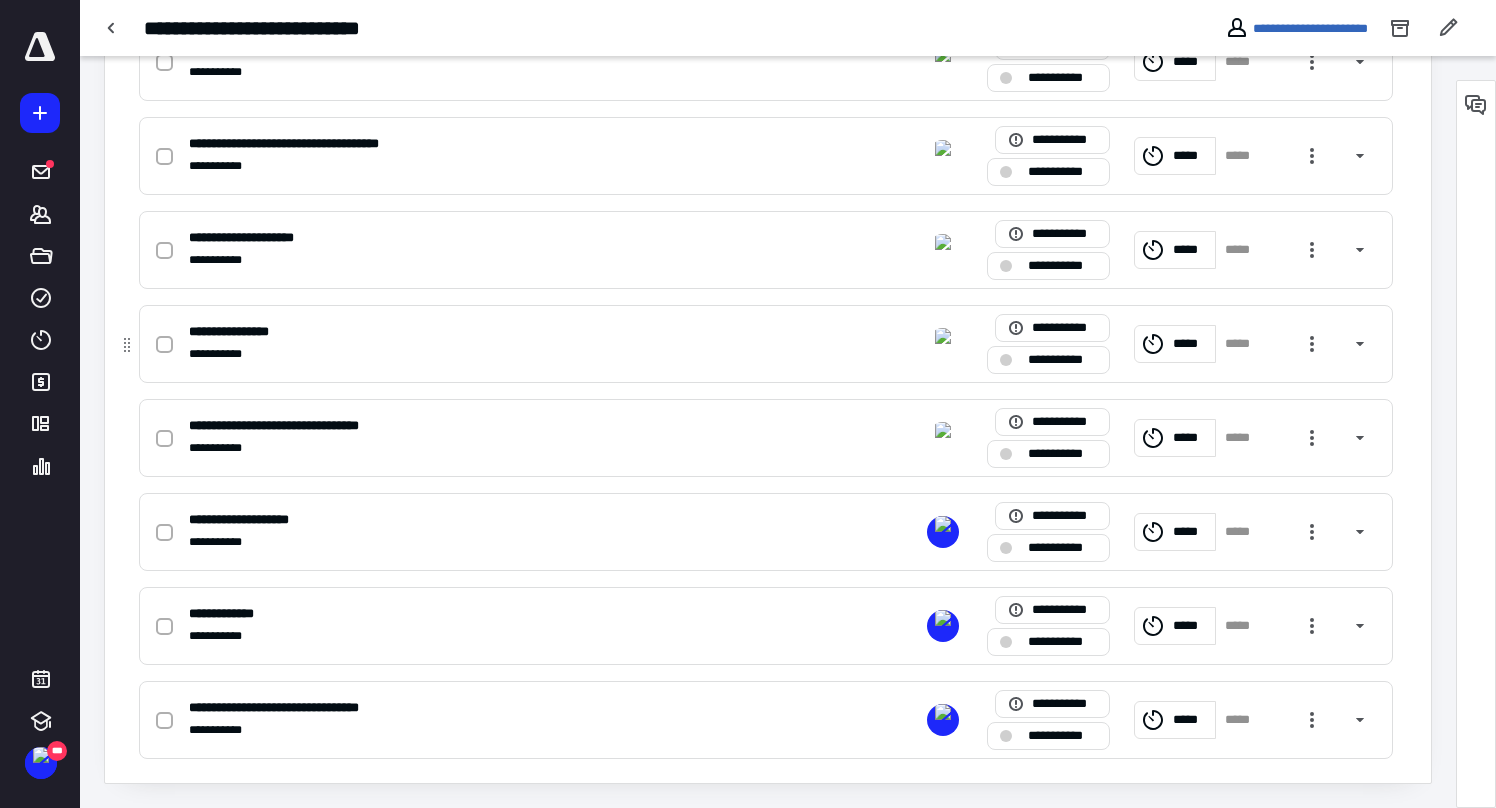 click on "*****" at bounding box center [1191, 344] 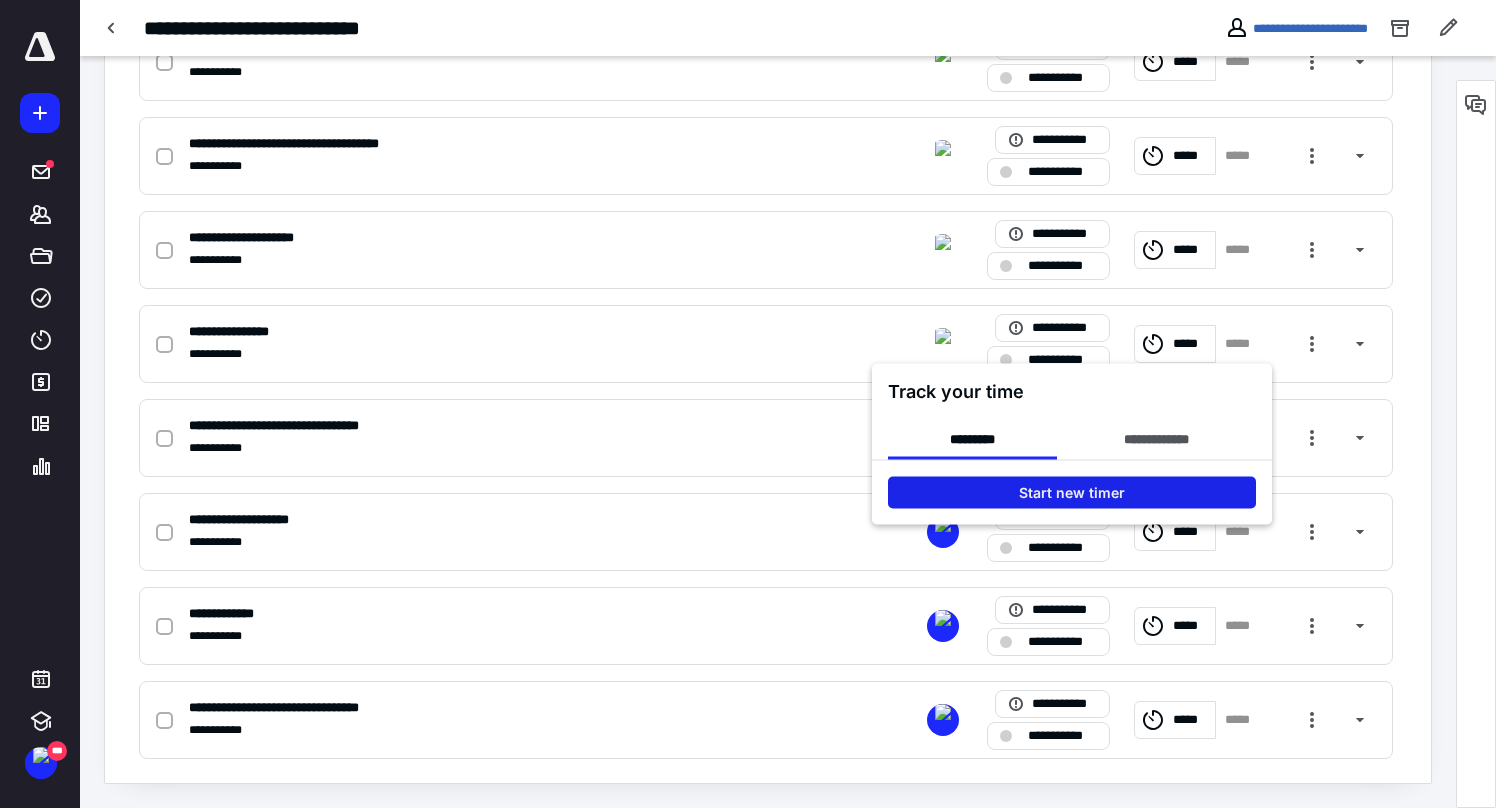 click on "Start new timer" at bounding box center (1072, 493) 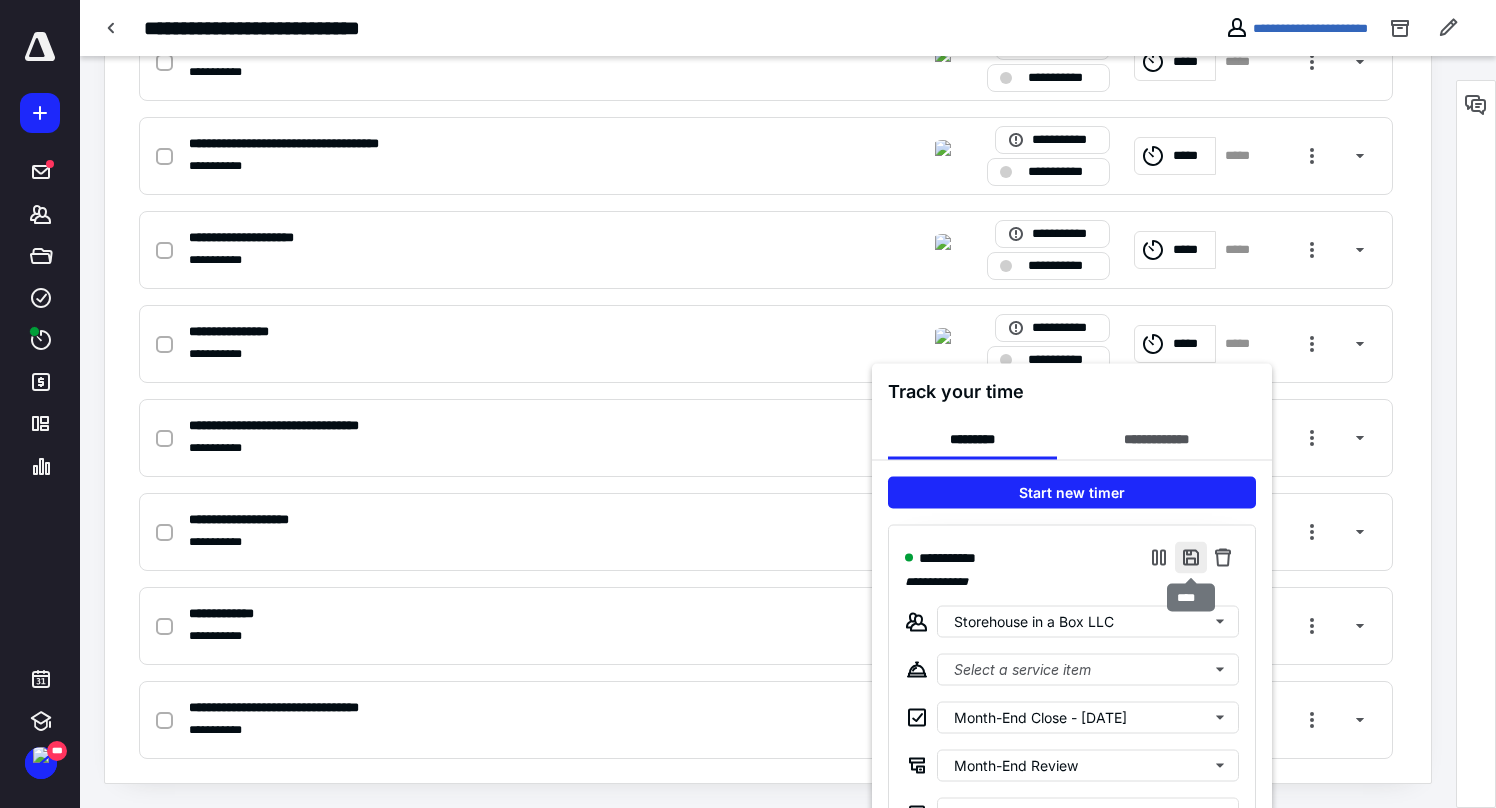 click at bounding box center (1191, 558) 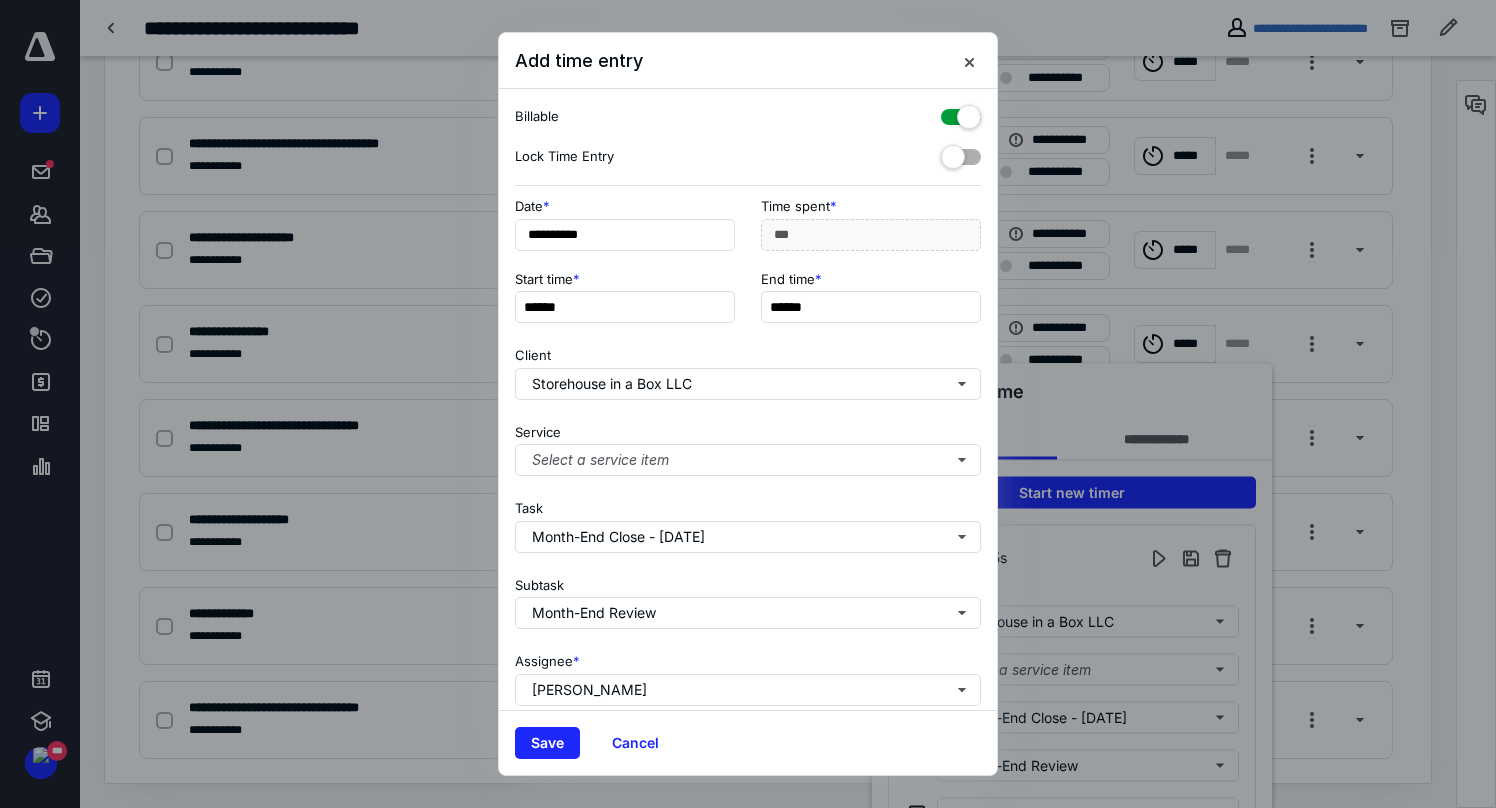 click at bounding box center [961, 113] 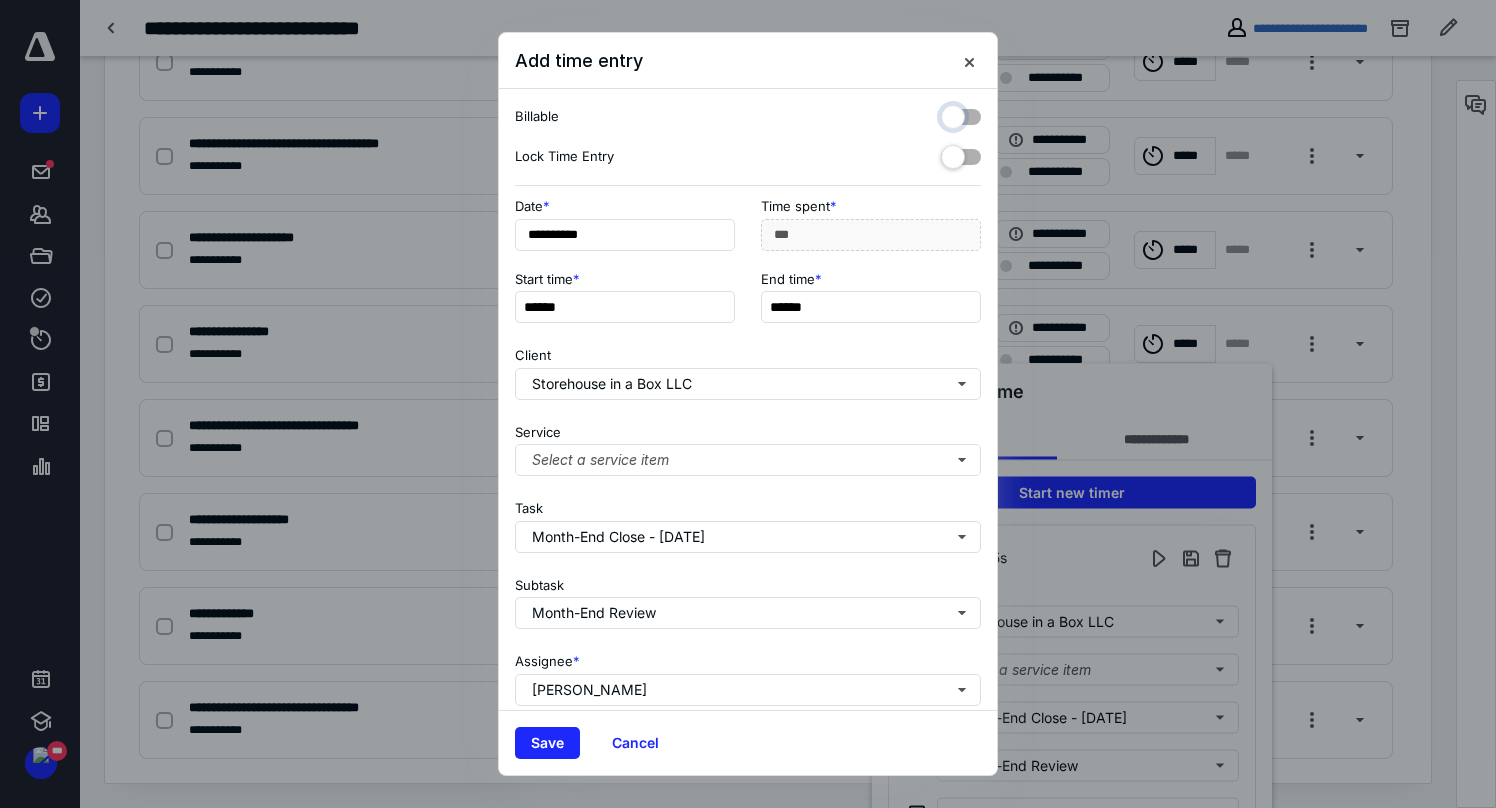 checkbox on "false" 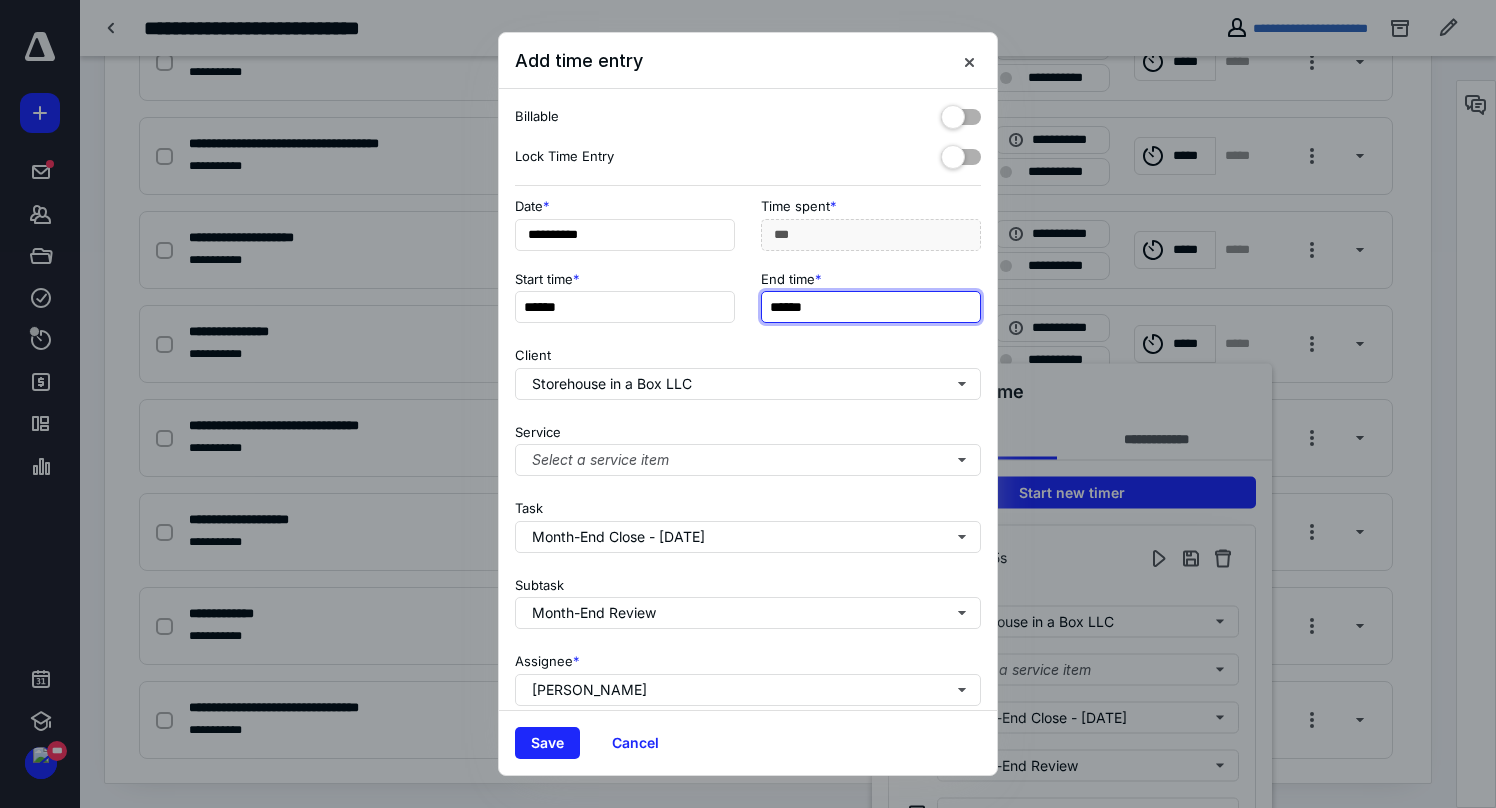click on "******" at bounding box center (871, 307) 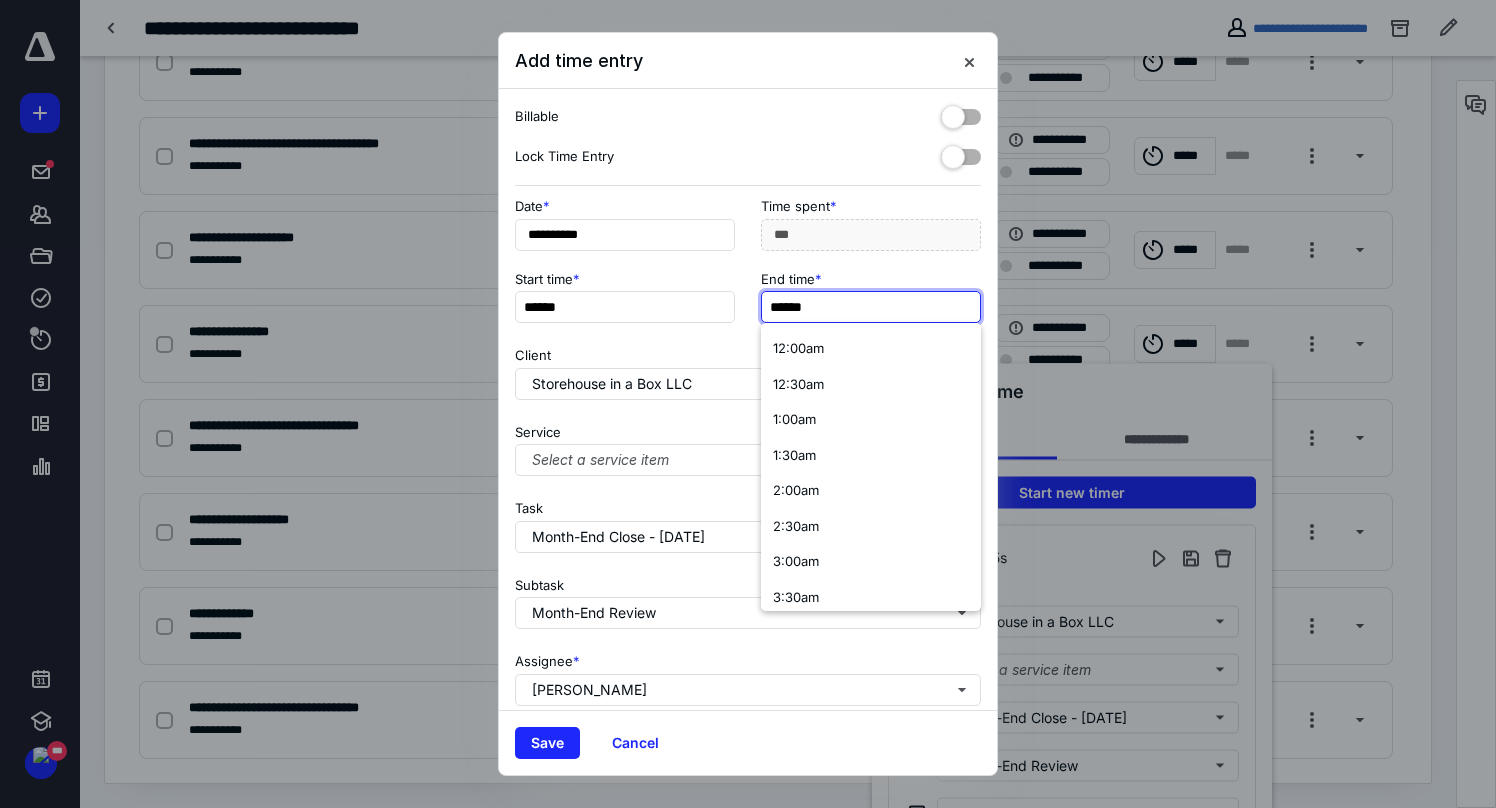 click on "******" at bounding box center [871, 307] 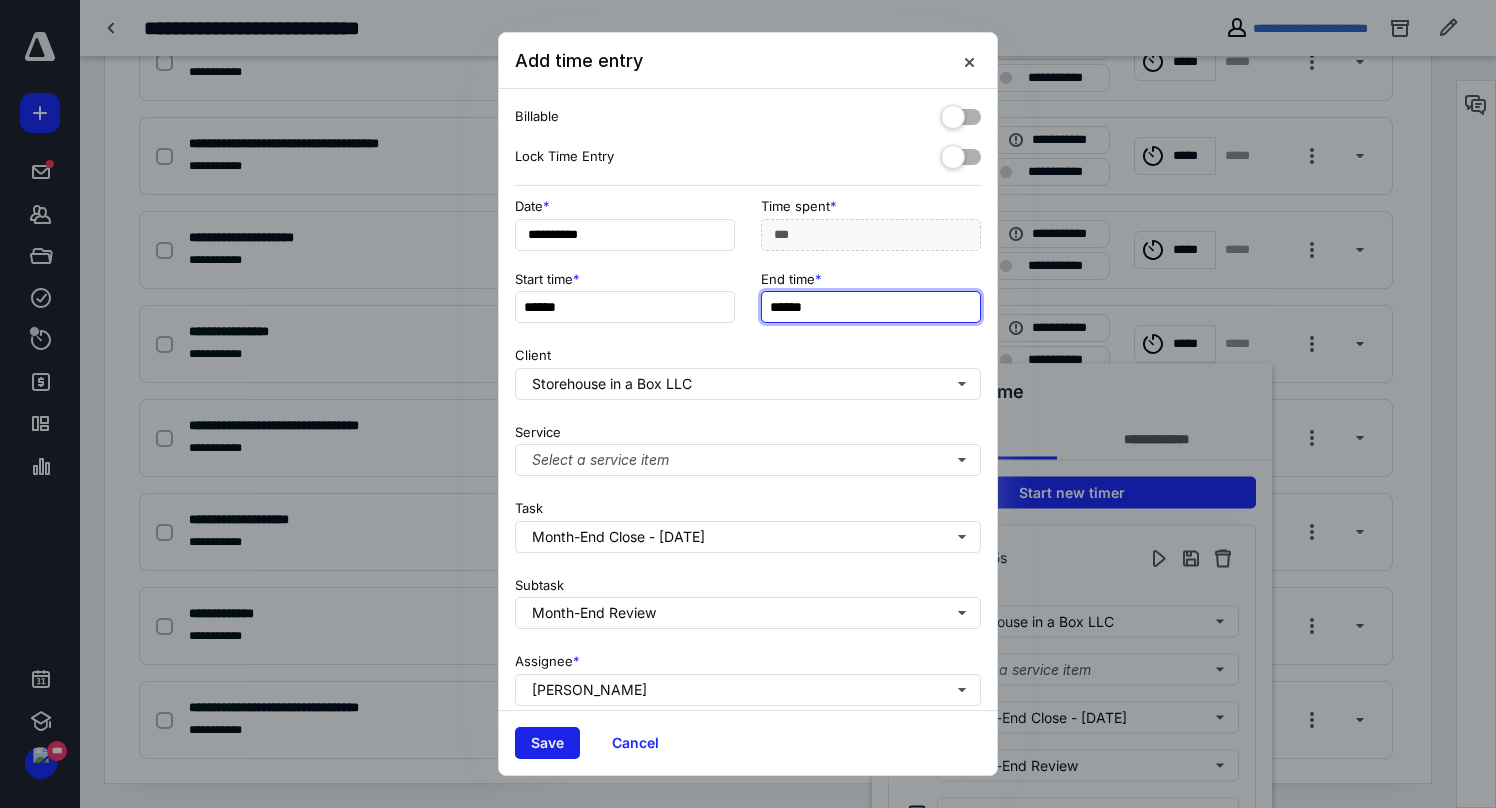 type on "******" 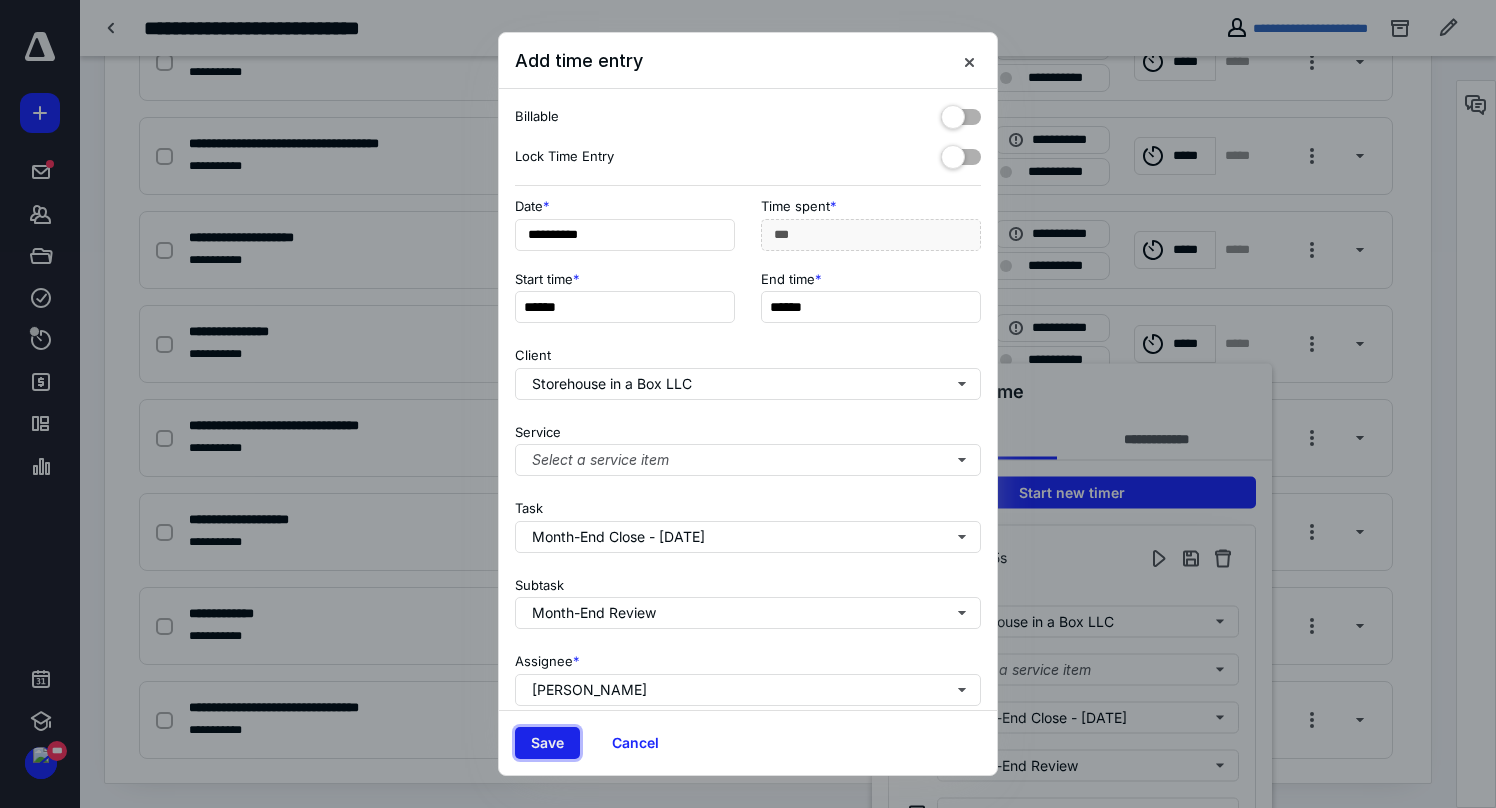 type on "***" 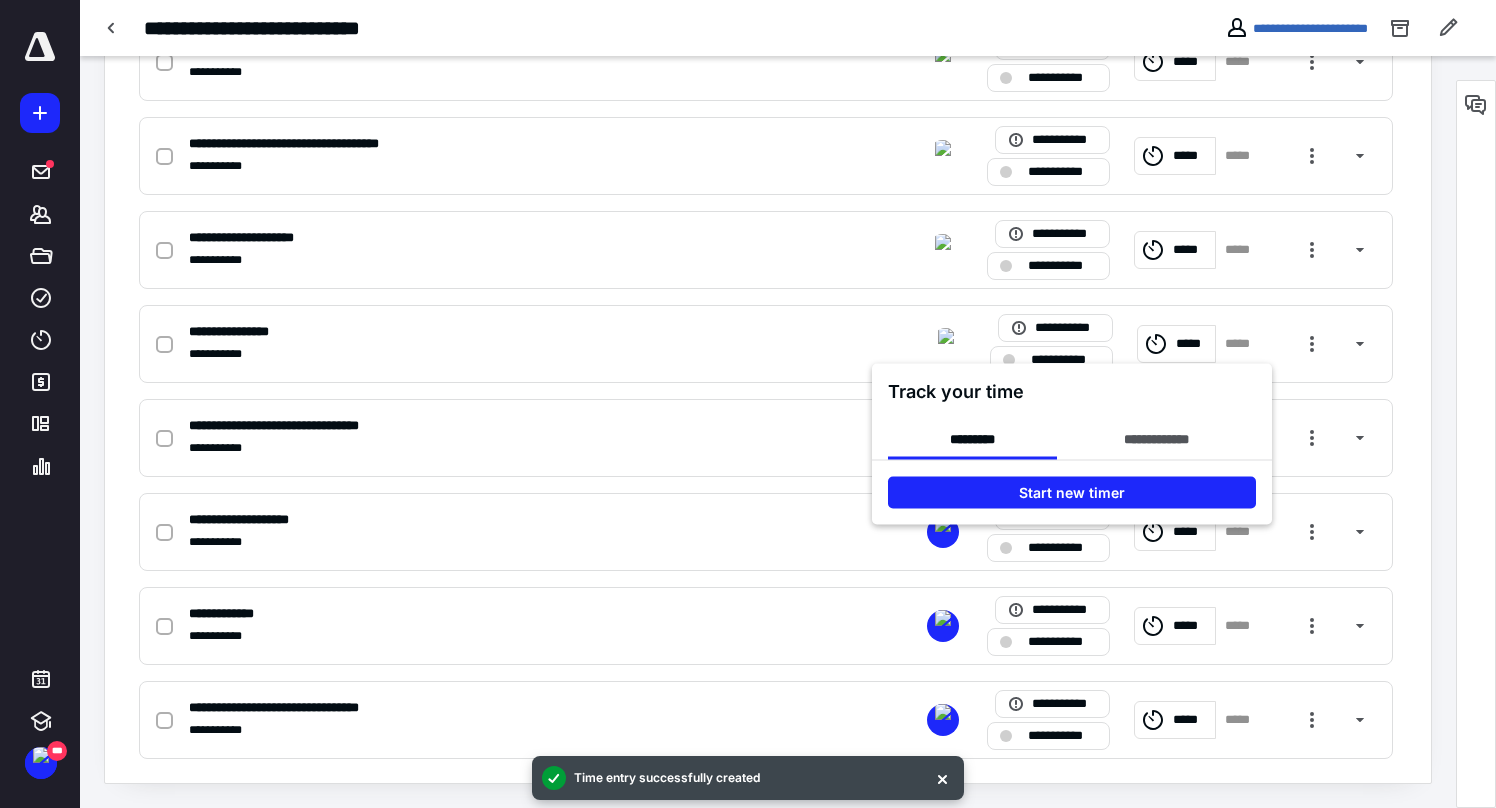 click at bounding box center [748, 404] 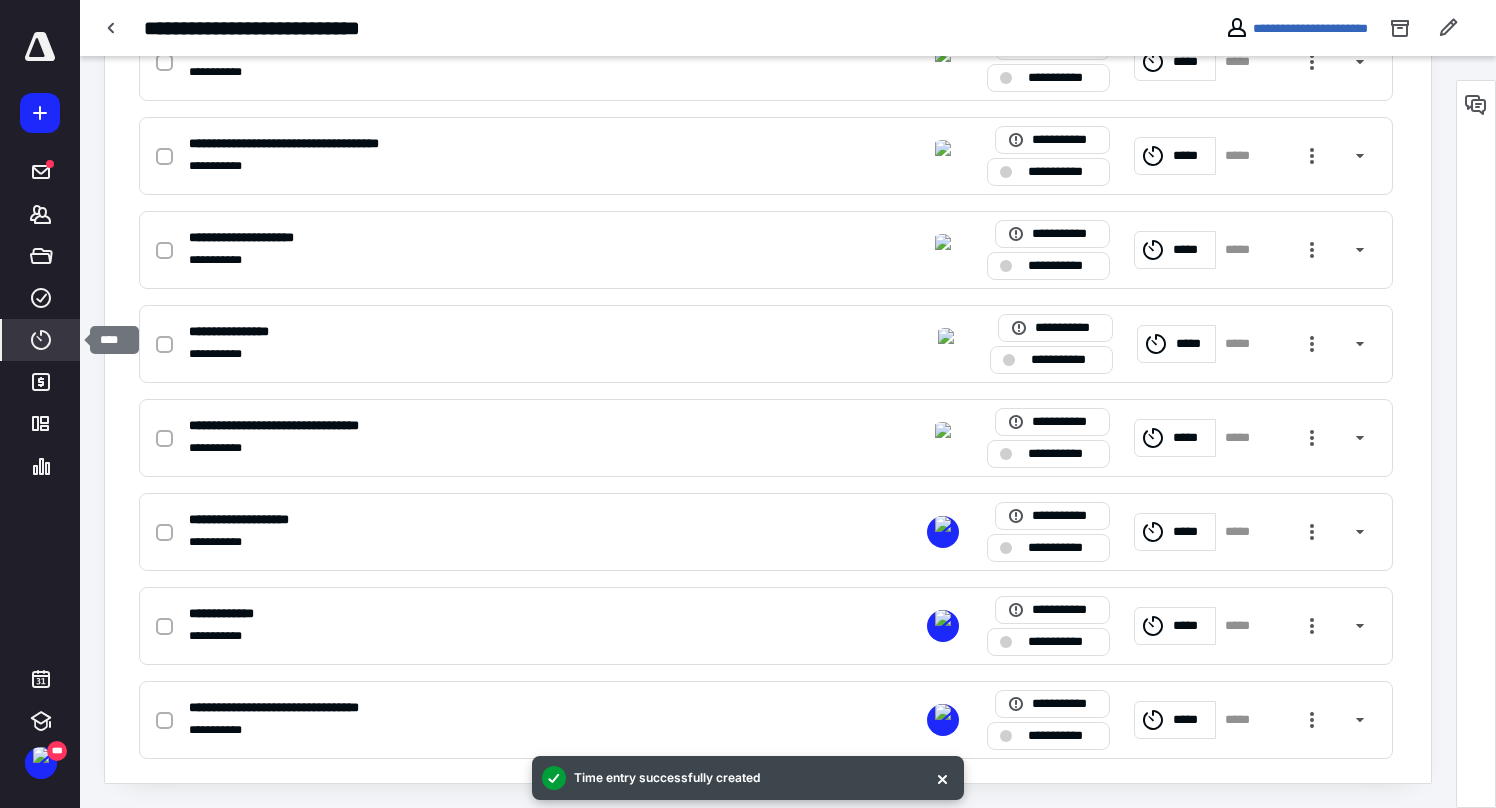 click 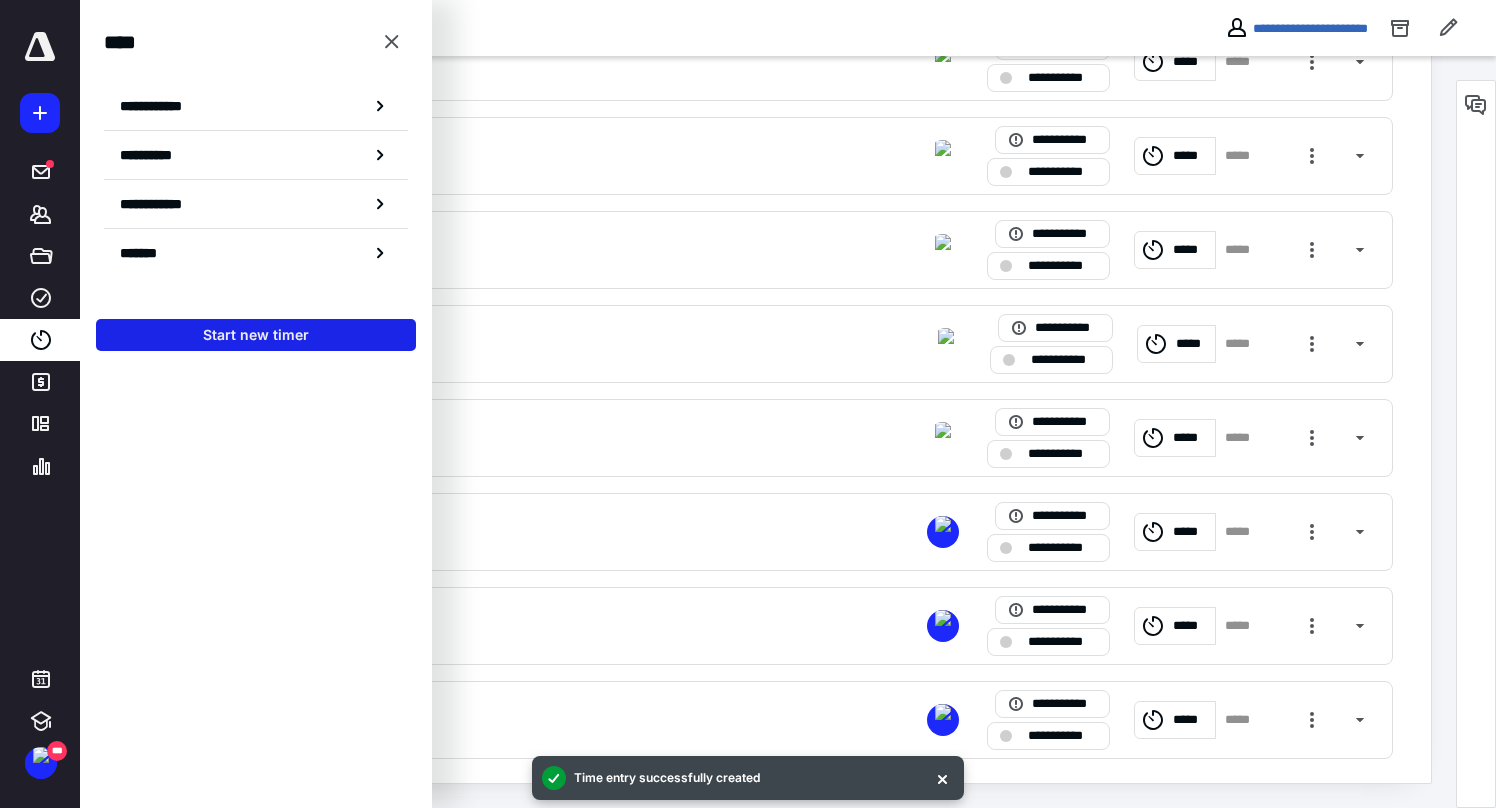 click on "Start new timer" at bounding box center (256, 335) 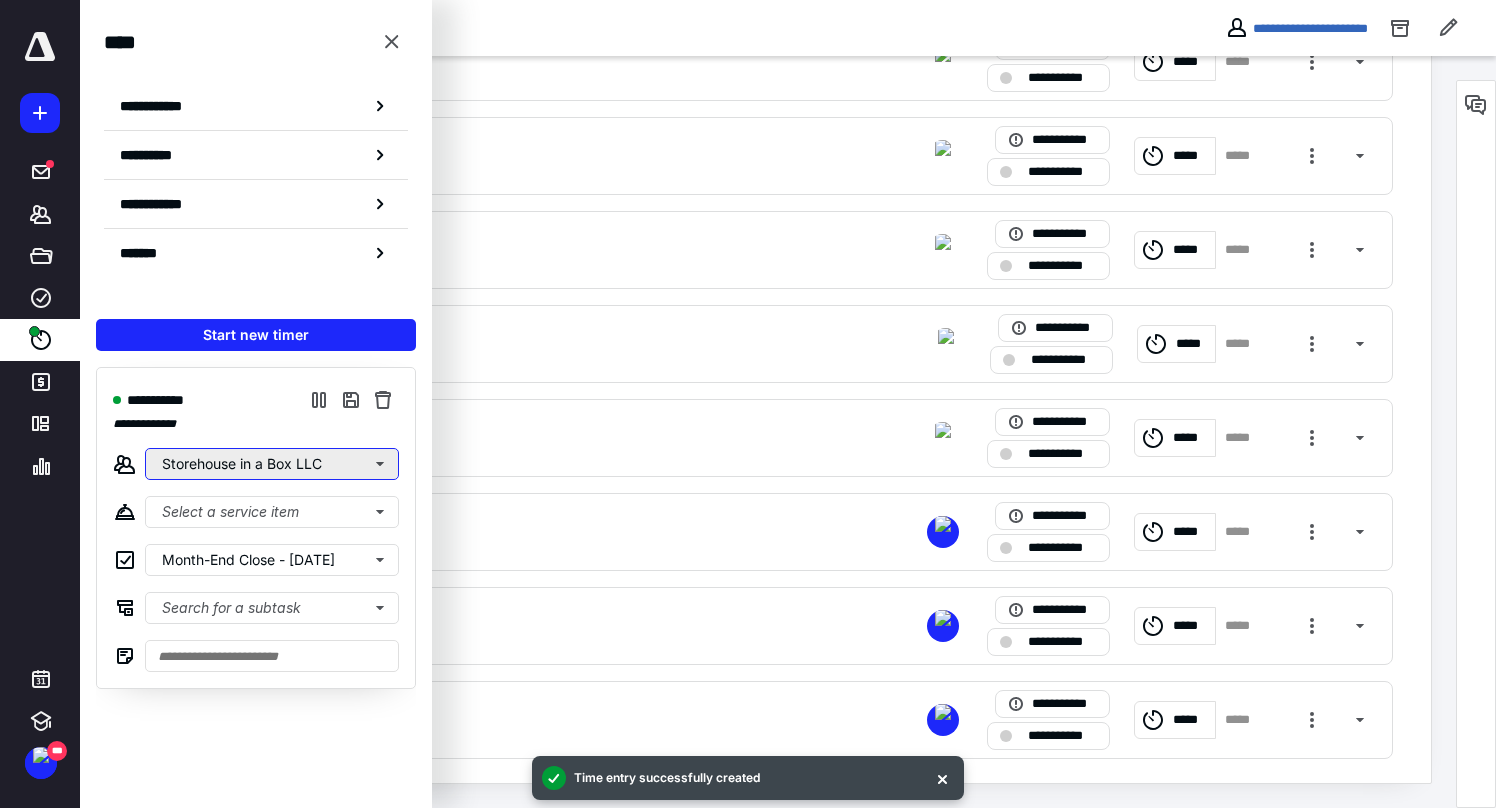 click on "Storehouse in a Box LLC" at bounding box center (272, 464) 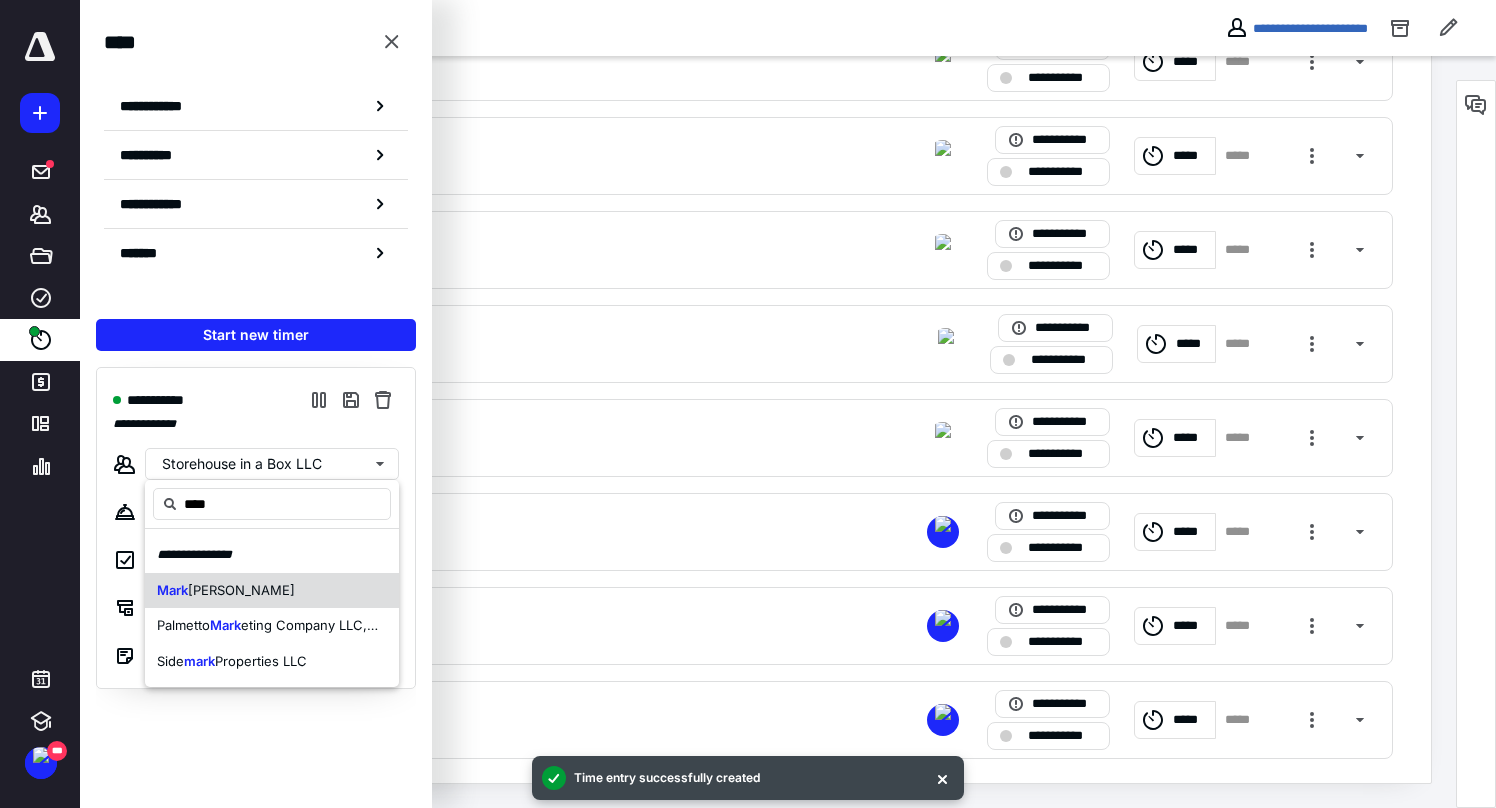 click on "[PERSON_NAME]" at bounding box center (272, 591) 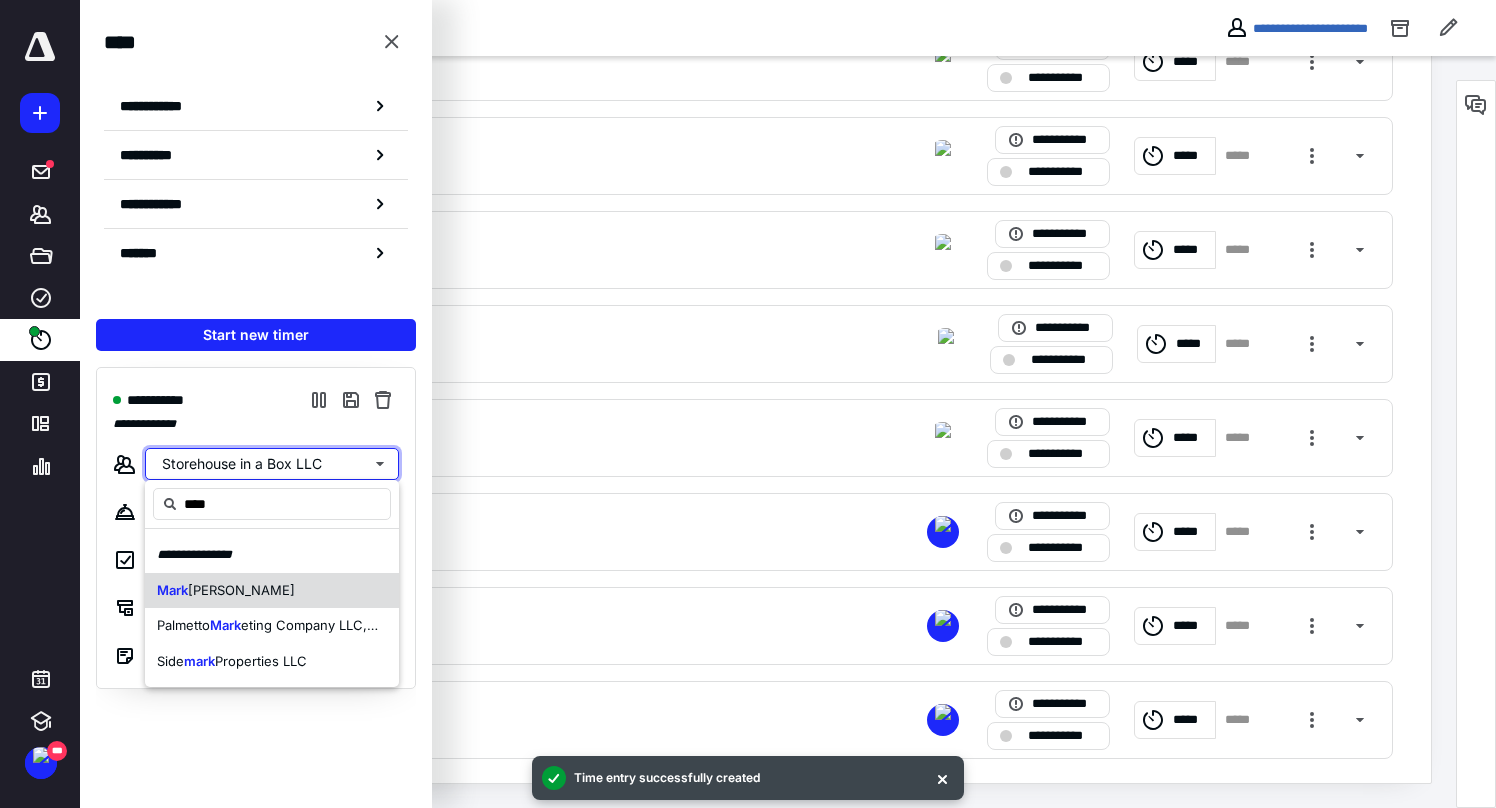 type 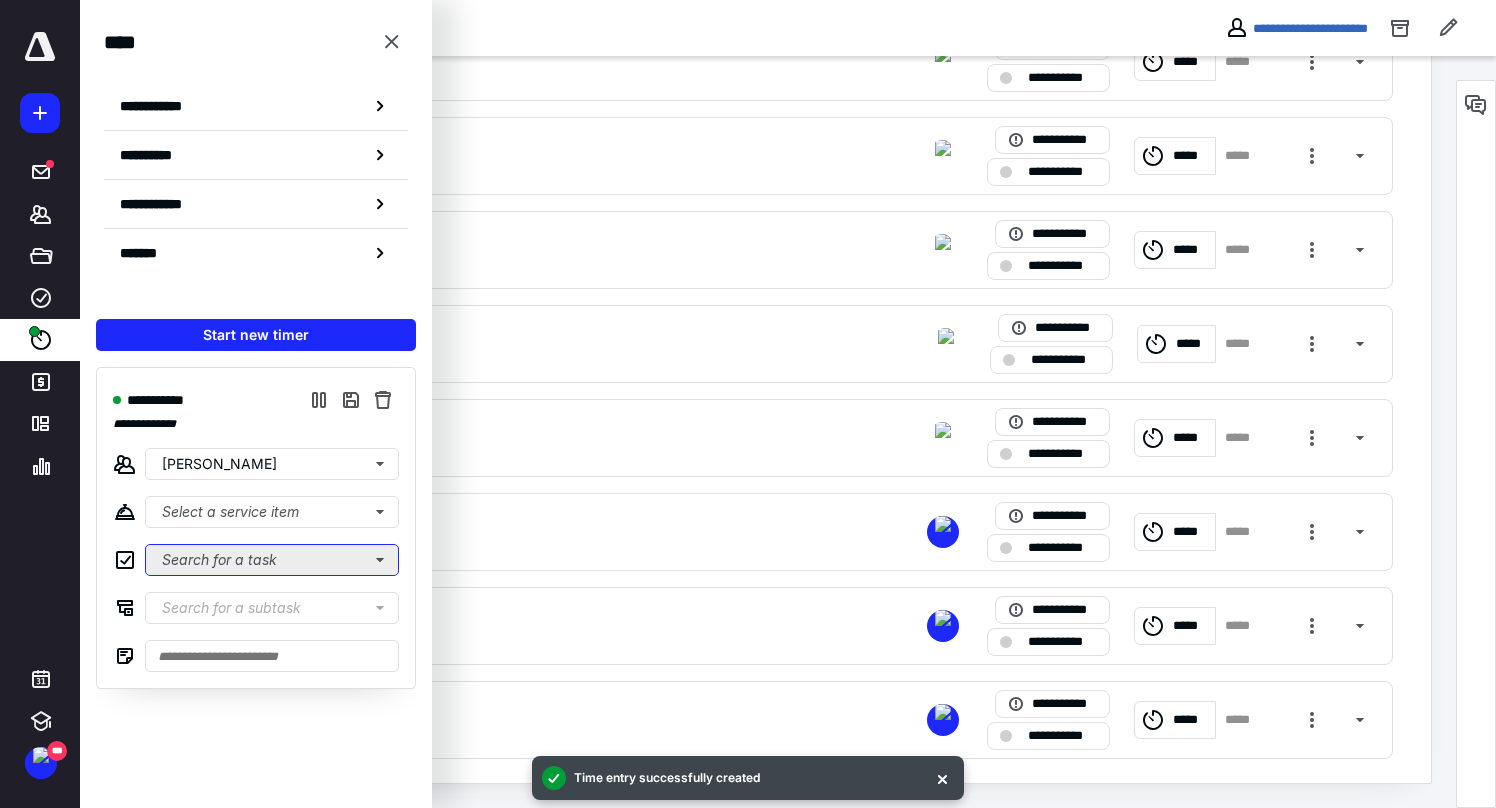 click on "Search for a task" at bounding box center [272, 560] 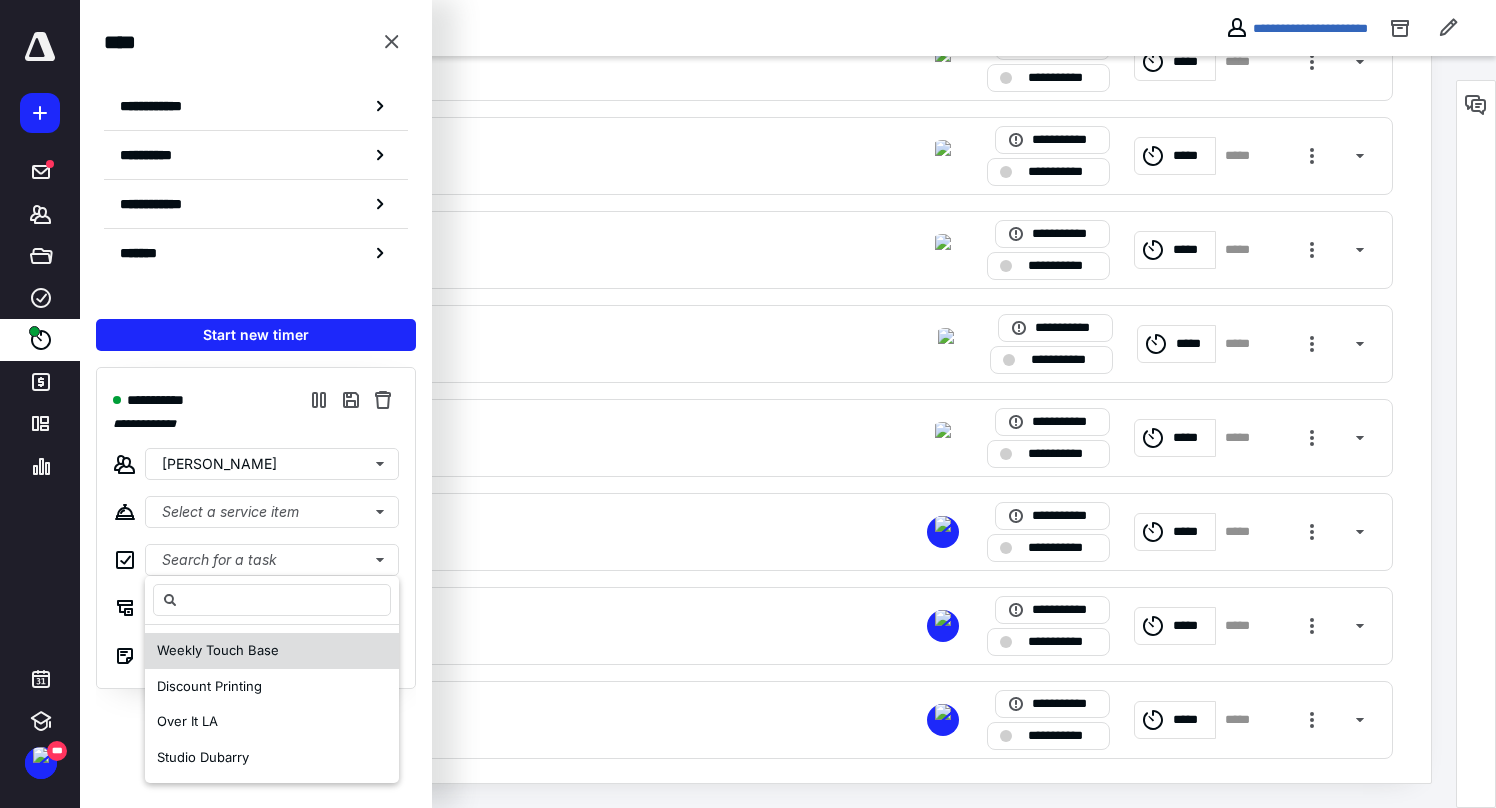 click on "Weekly Touch Base" at bounding box center (272, 651) 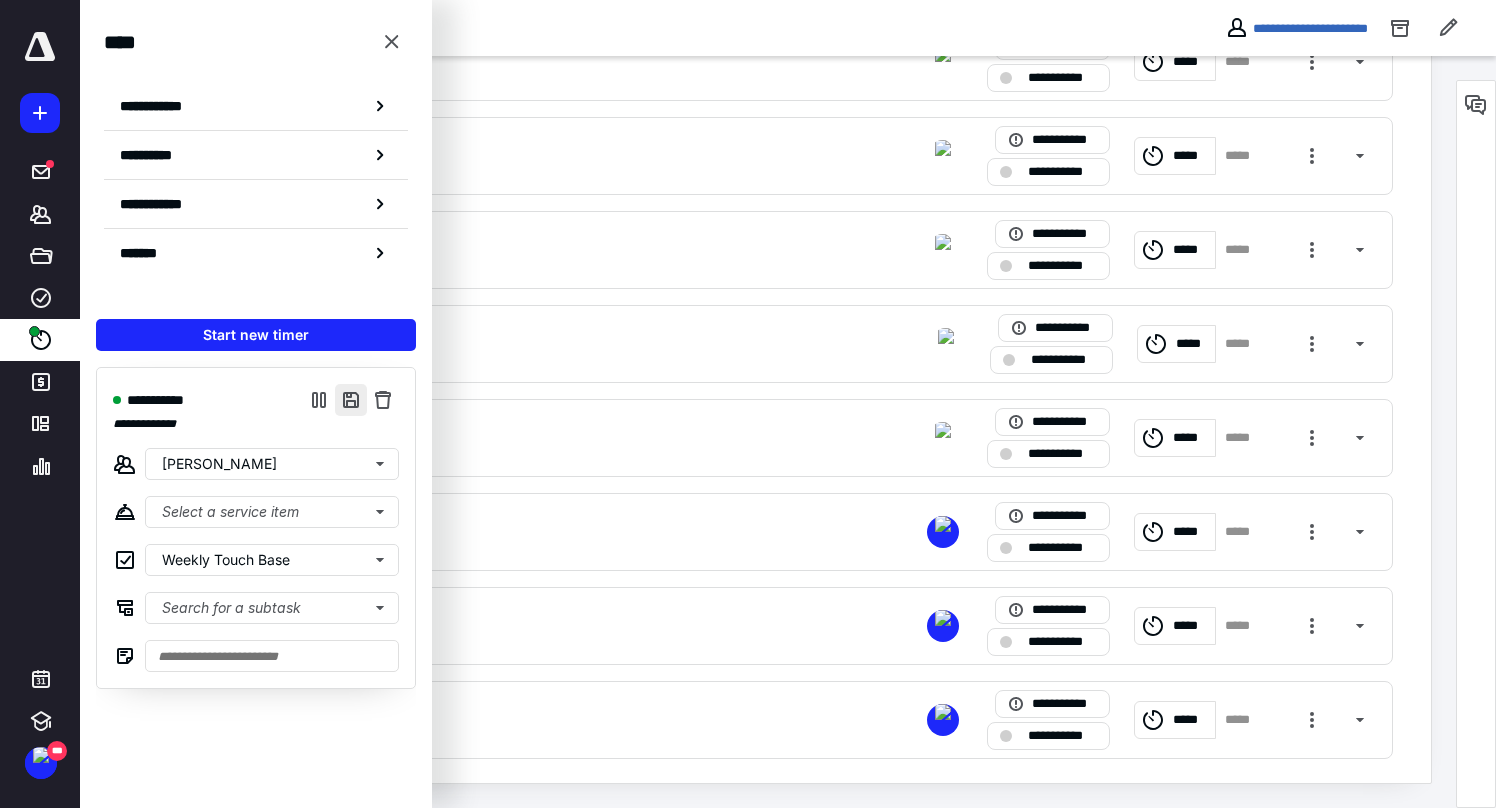 click at bounding box center (351, 400) 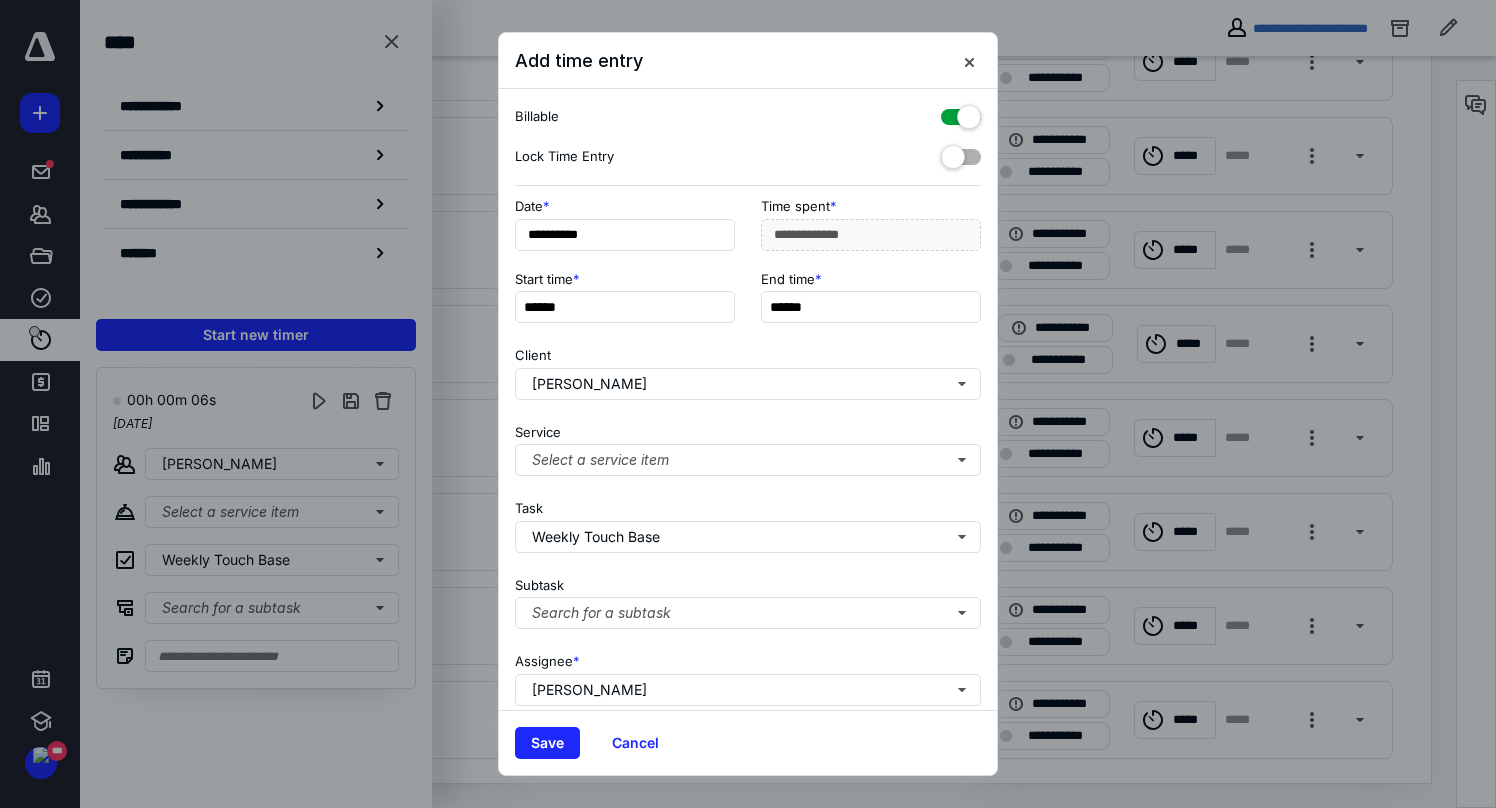 click at bounding box center (961, 113) 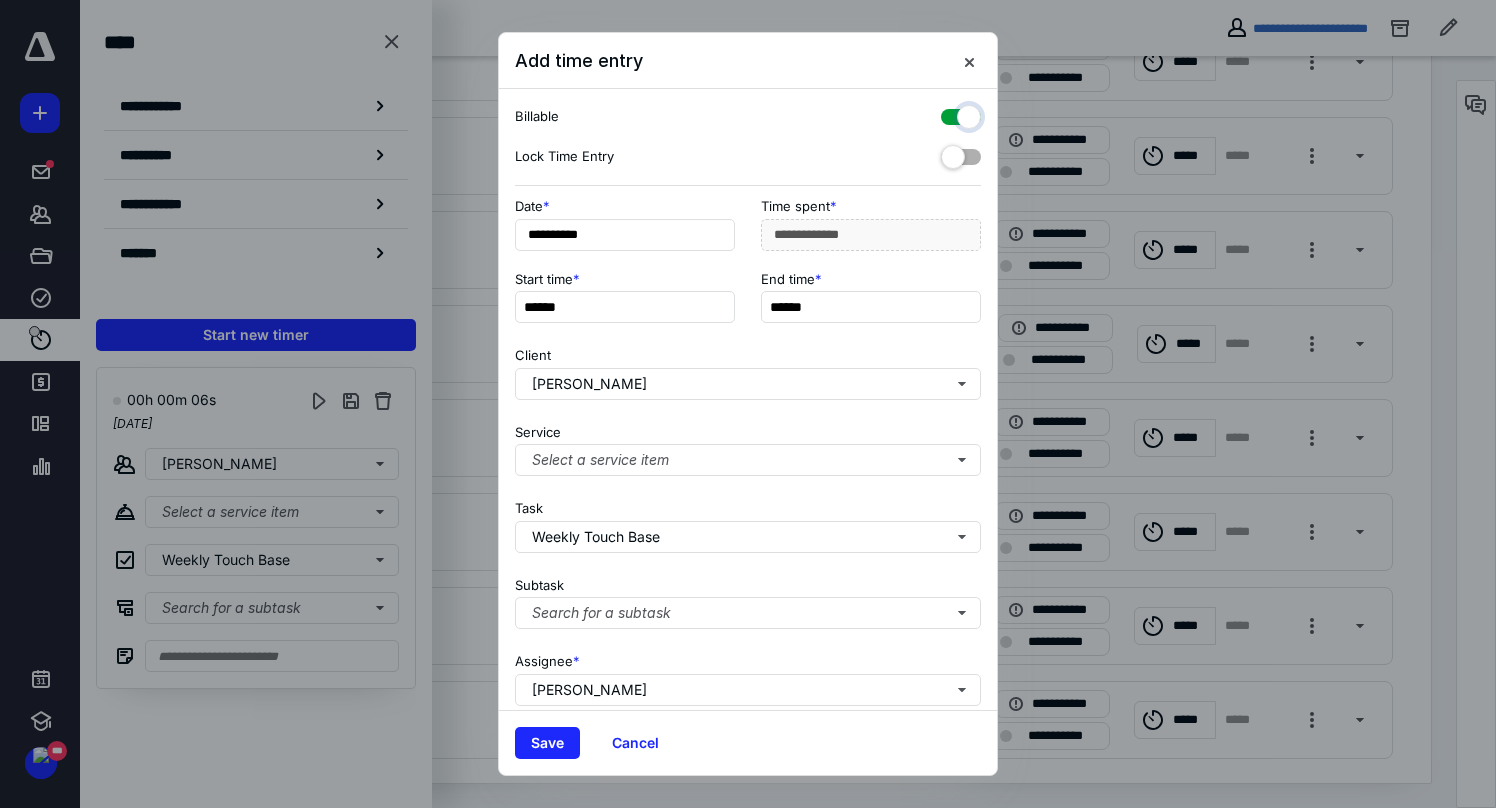 click at bounding box center (951, 114) 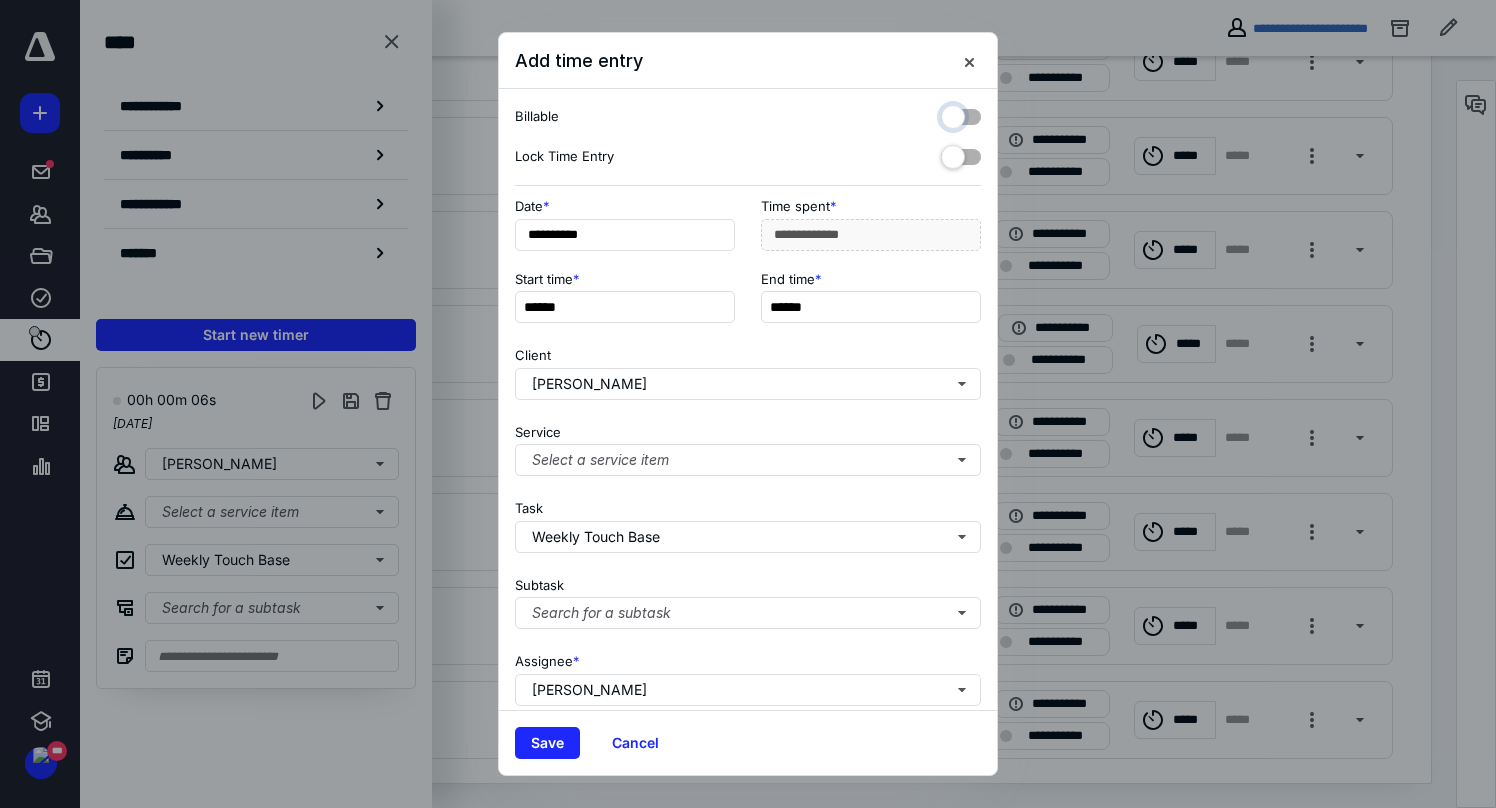checkbox on "false" 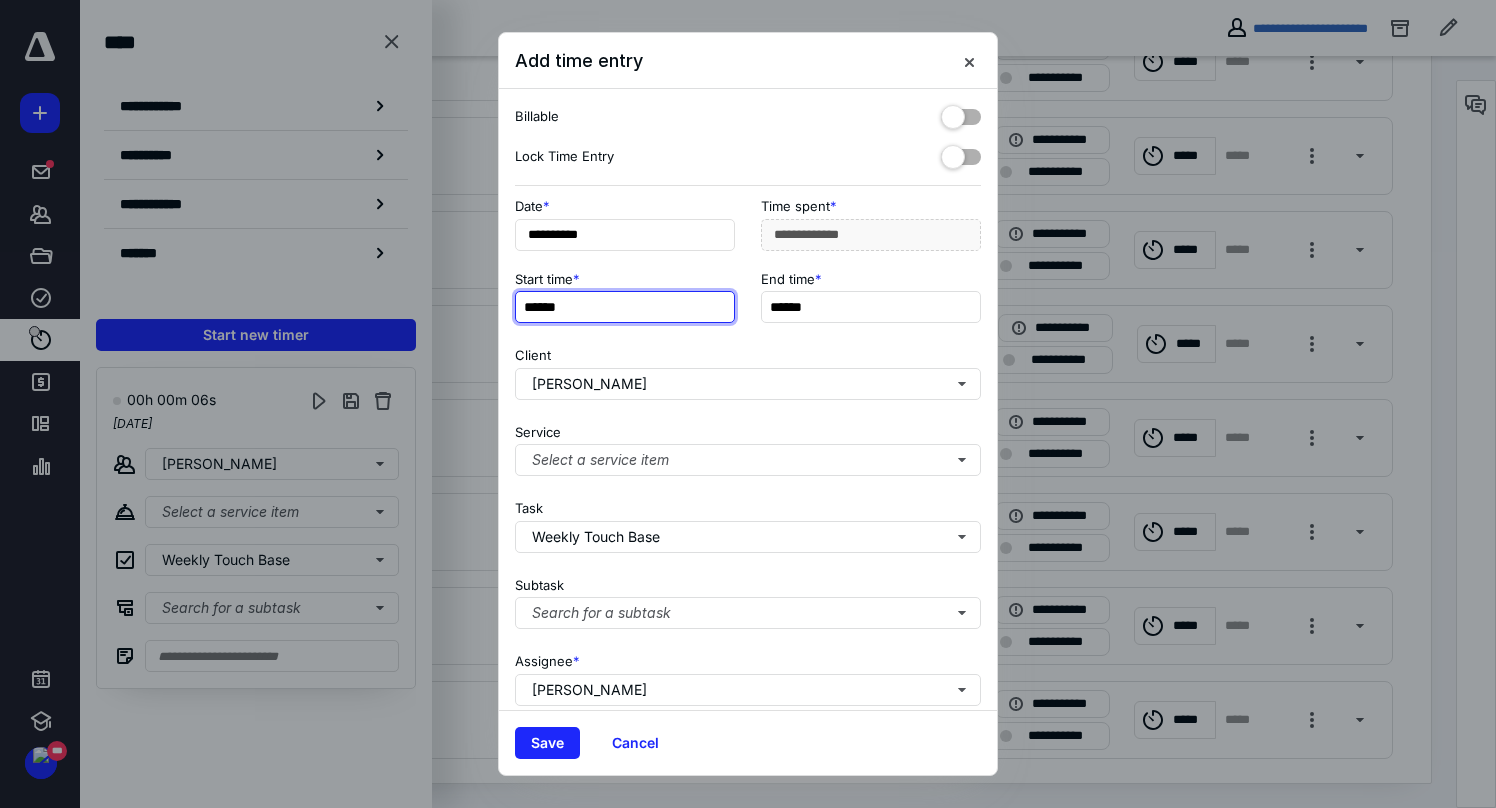click on "******" at bounding box center (625, 307) 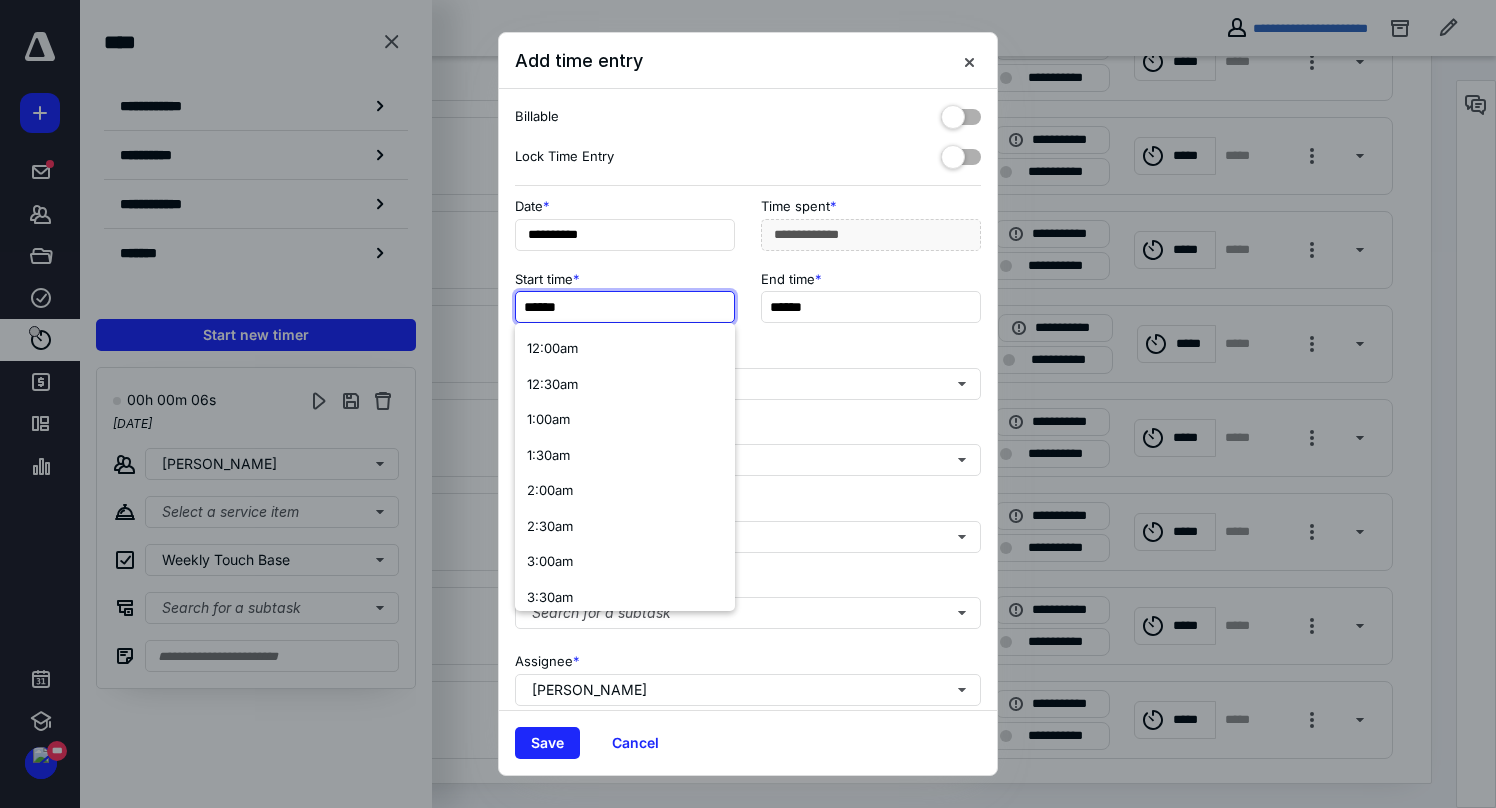 click on "******" at bounding box center (625, 307) 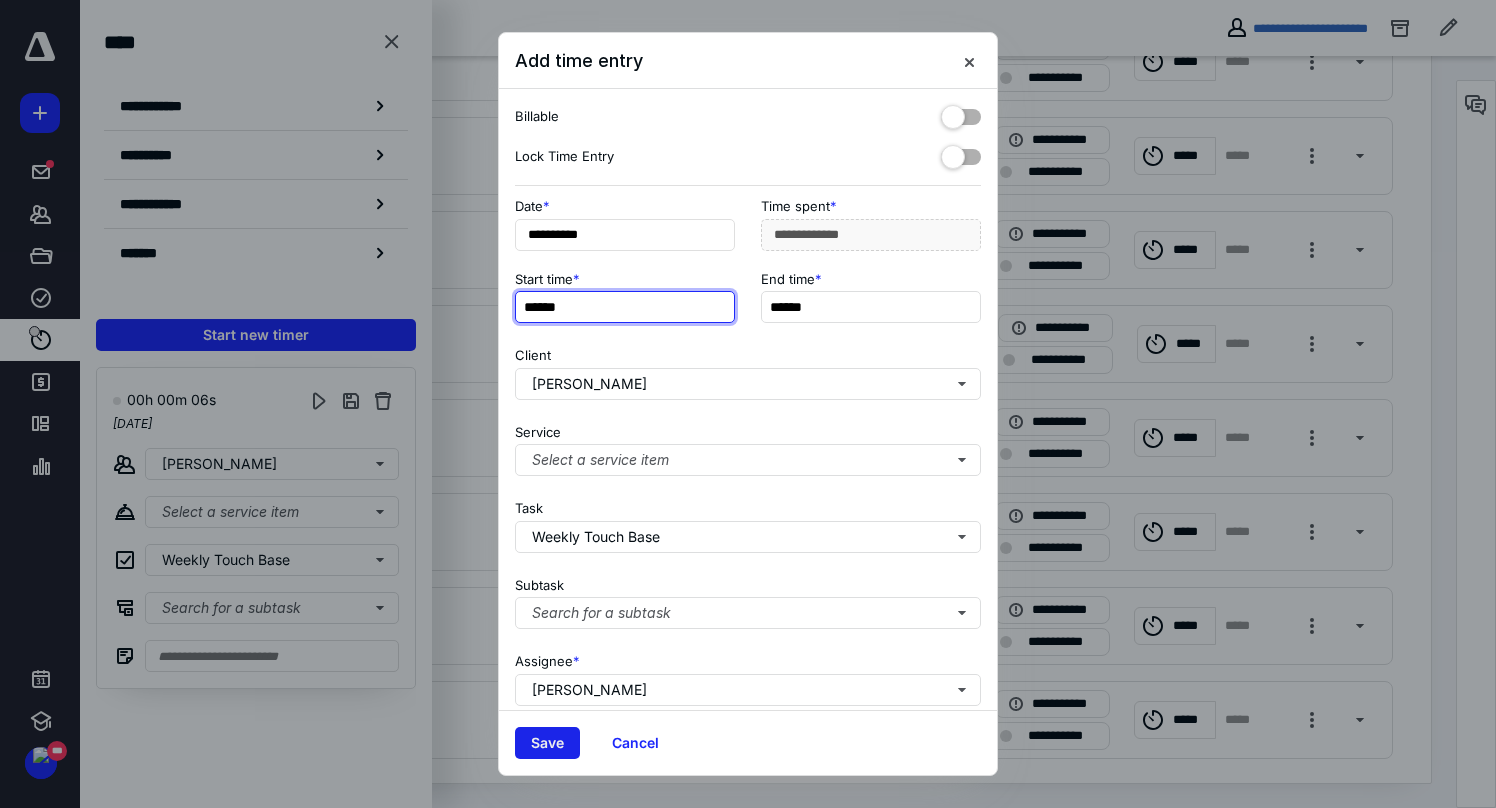 type on "******" 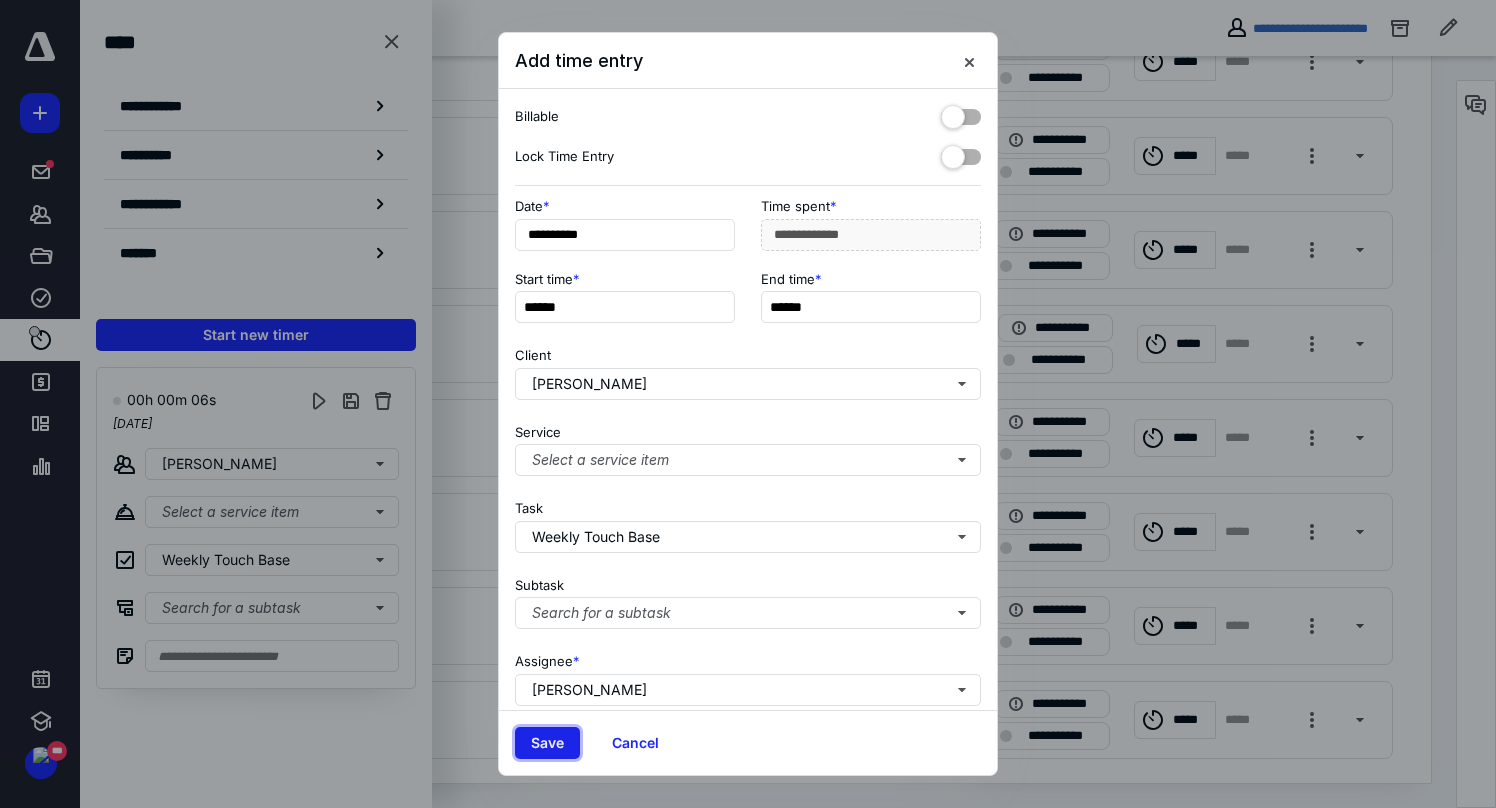 type on "***" 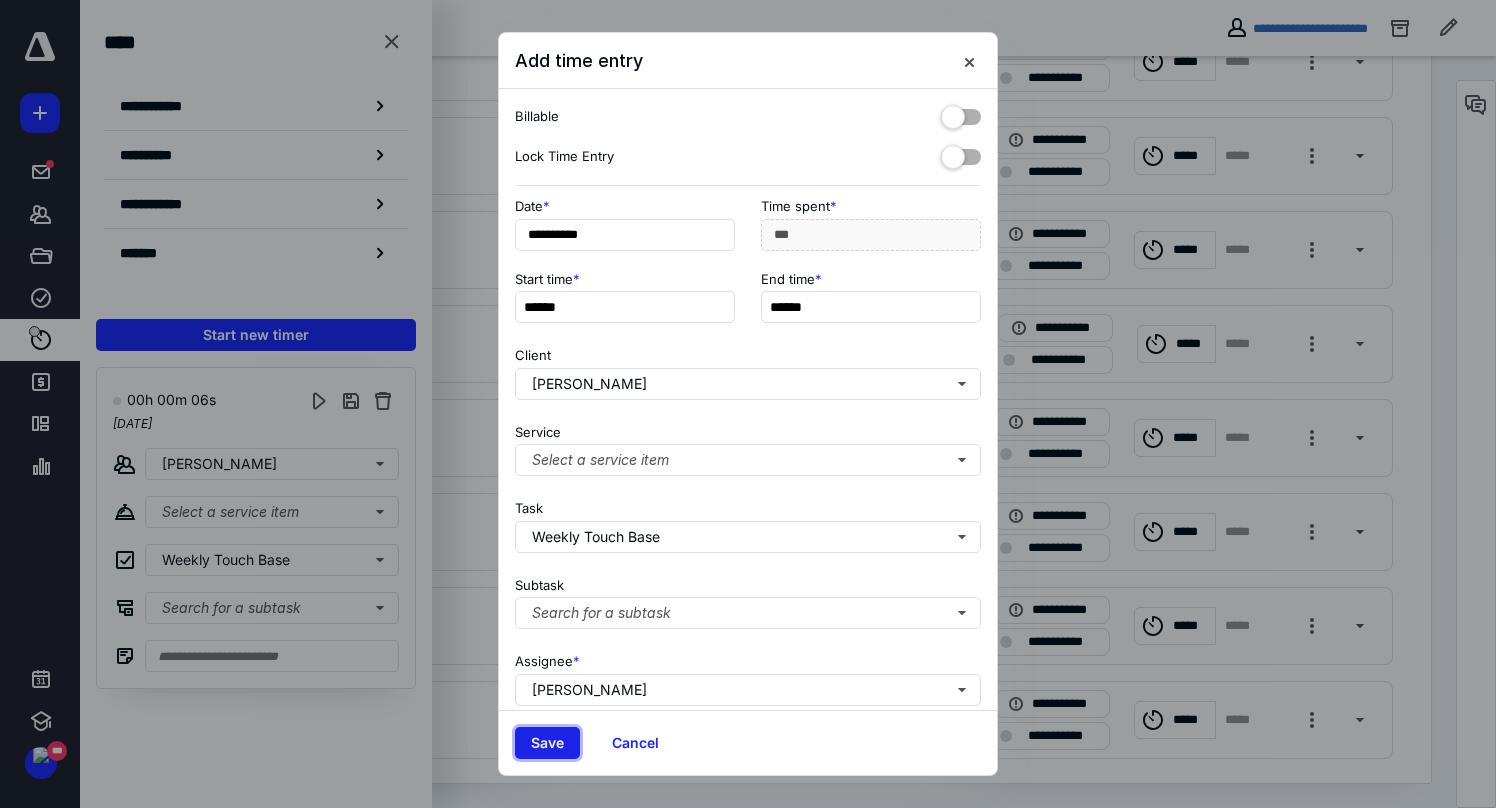 click on "Save" at bounding box center [547, 743] 